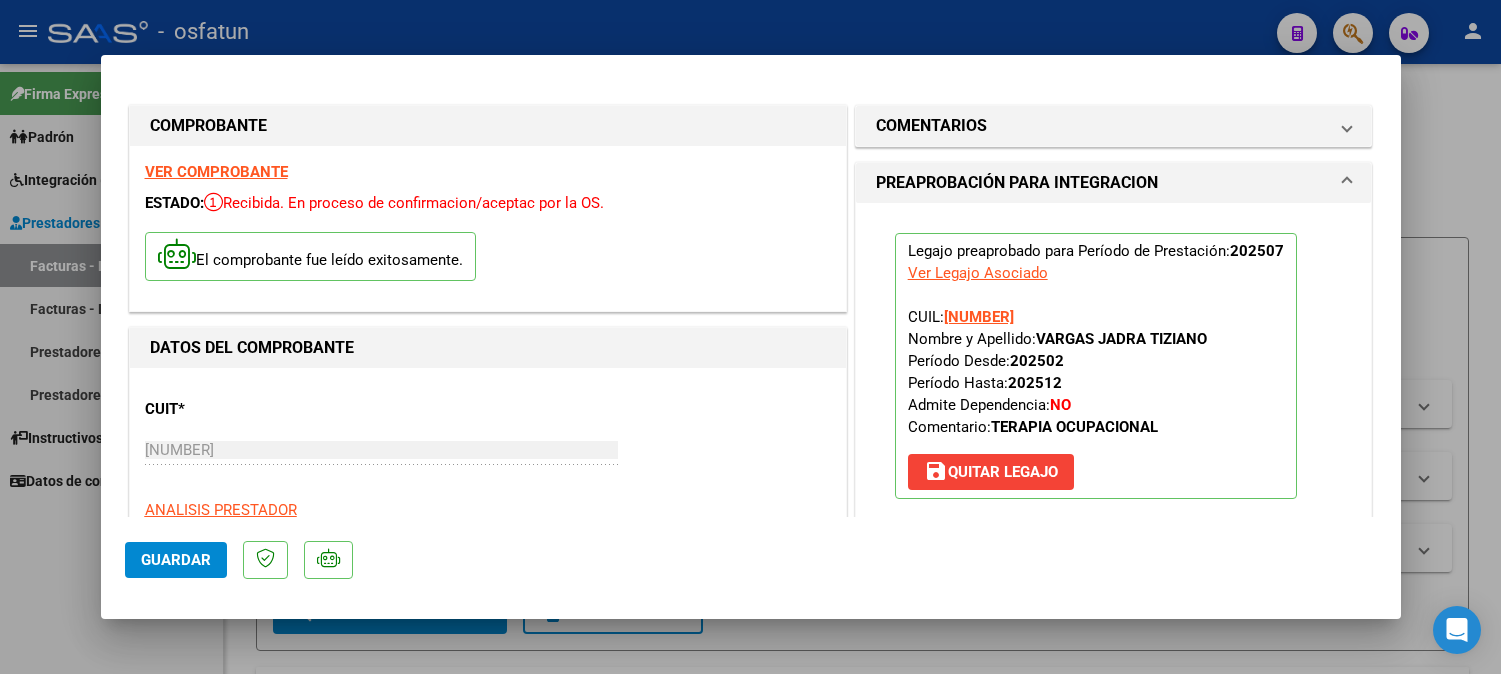 click on "Guardar" 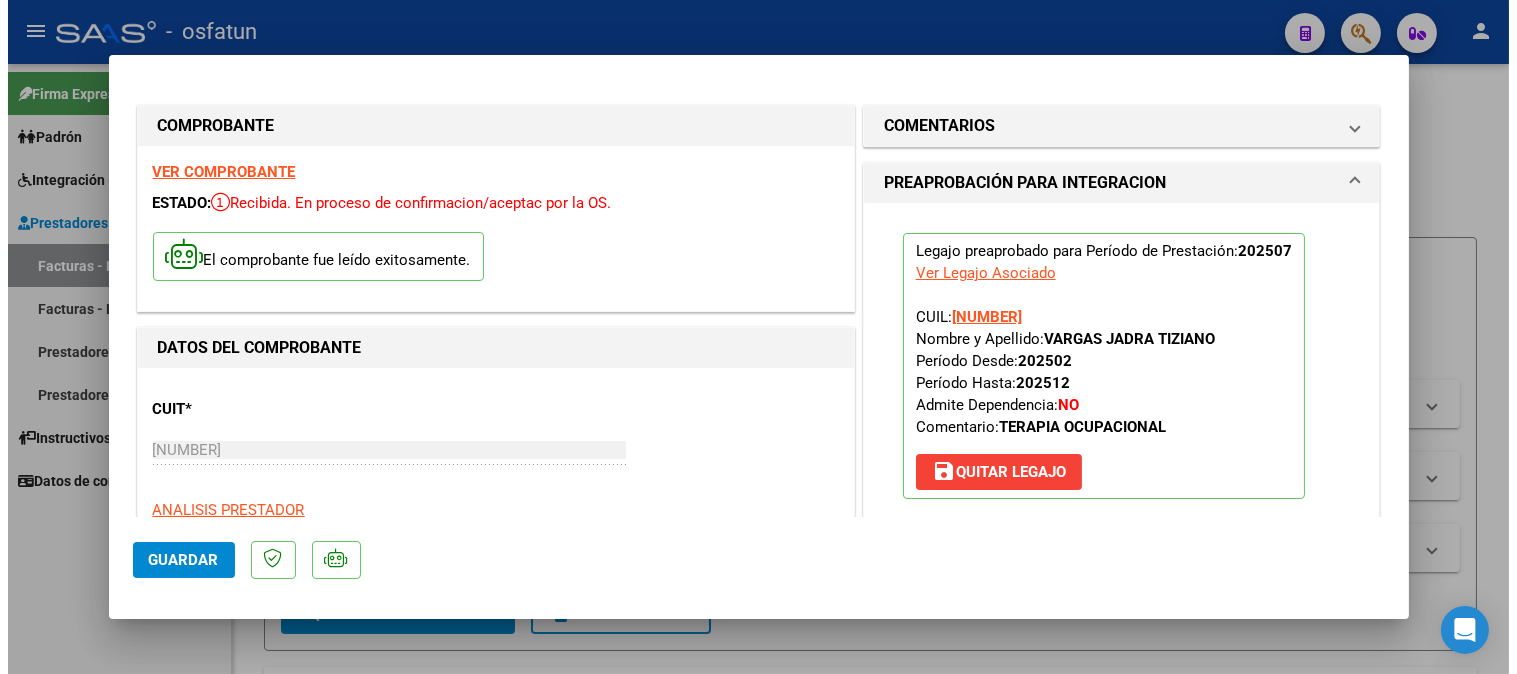 scroll, scrollTop: 444, scrollLeft: 0, axis: vertical 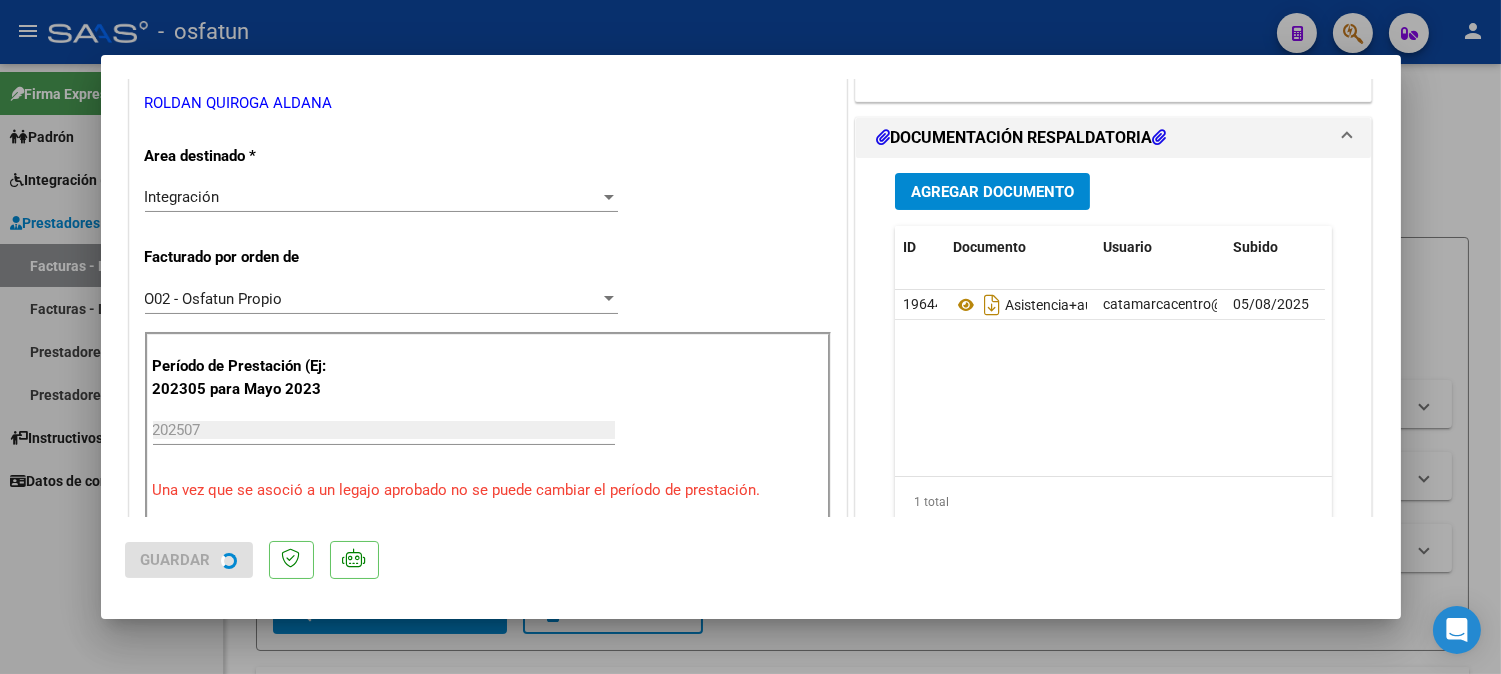 click at bounding box center [750, 337] 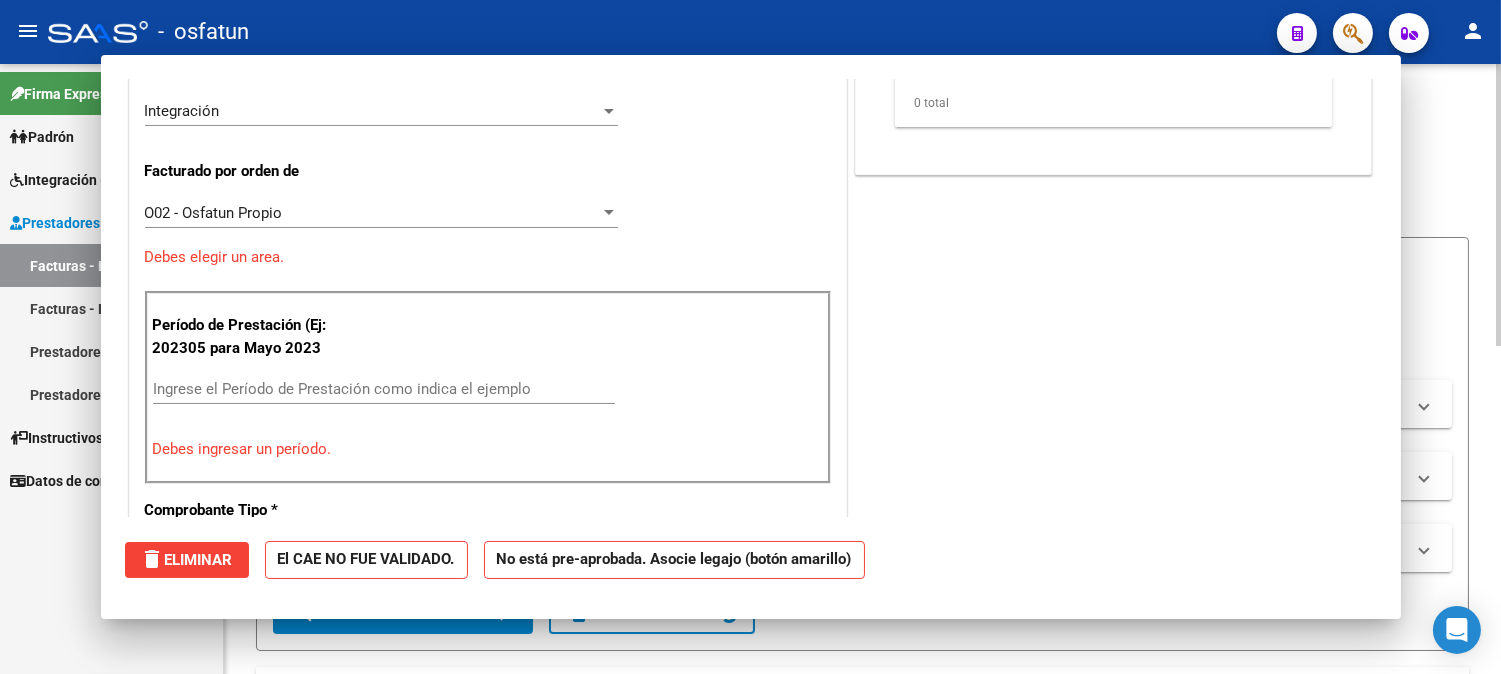 scroll, scrollTop: 0, scrollLeft: 0, axis: both 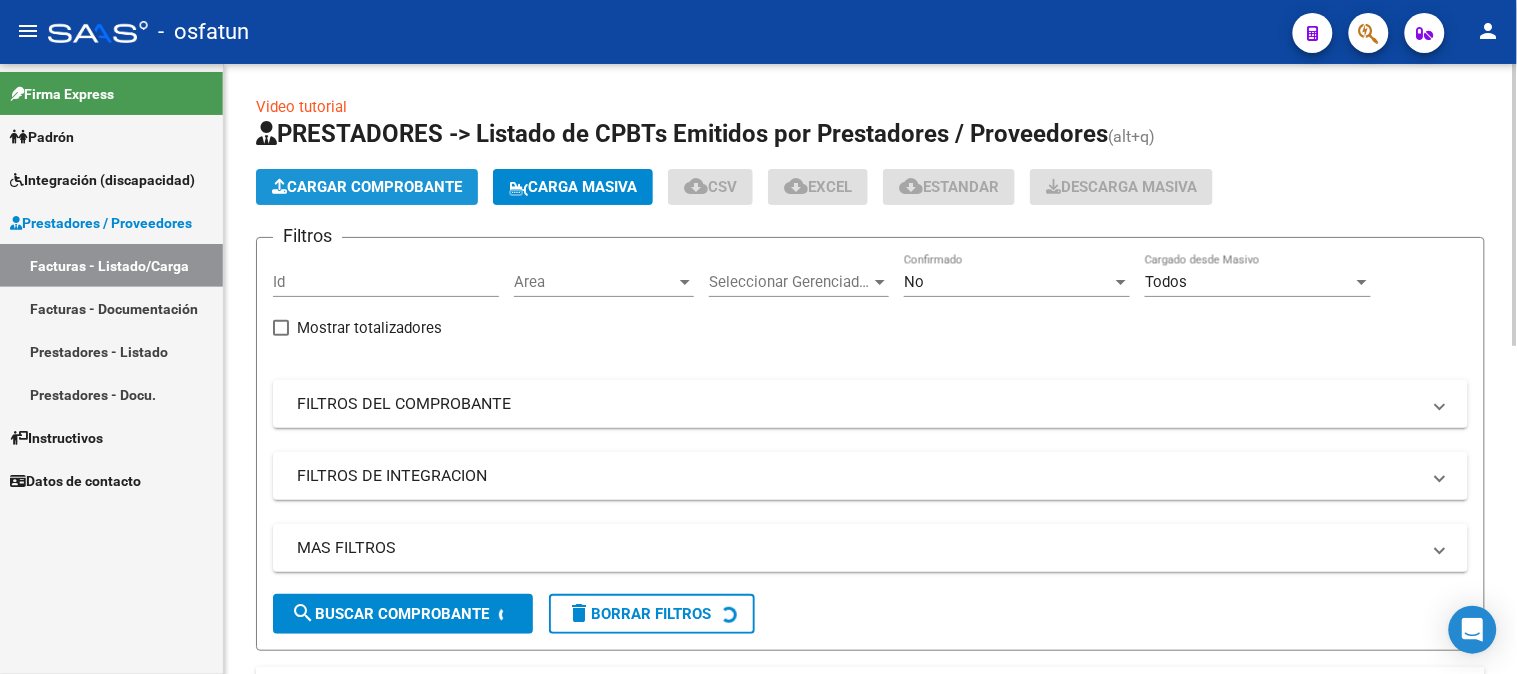click on "Cargar Comprobante" 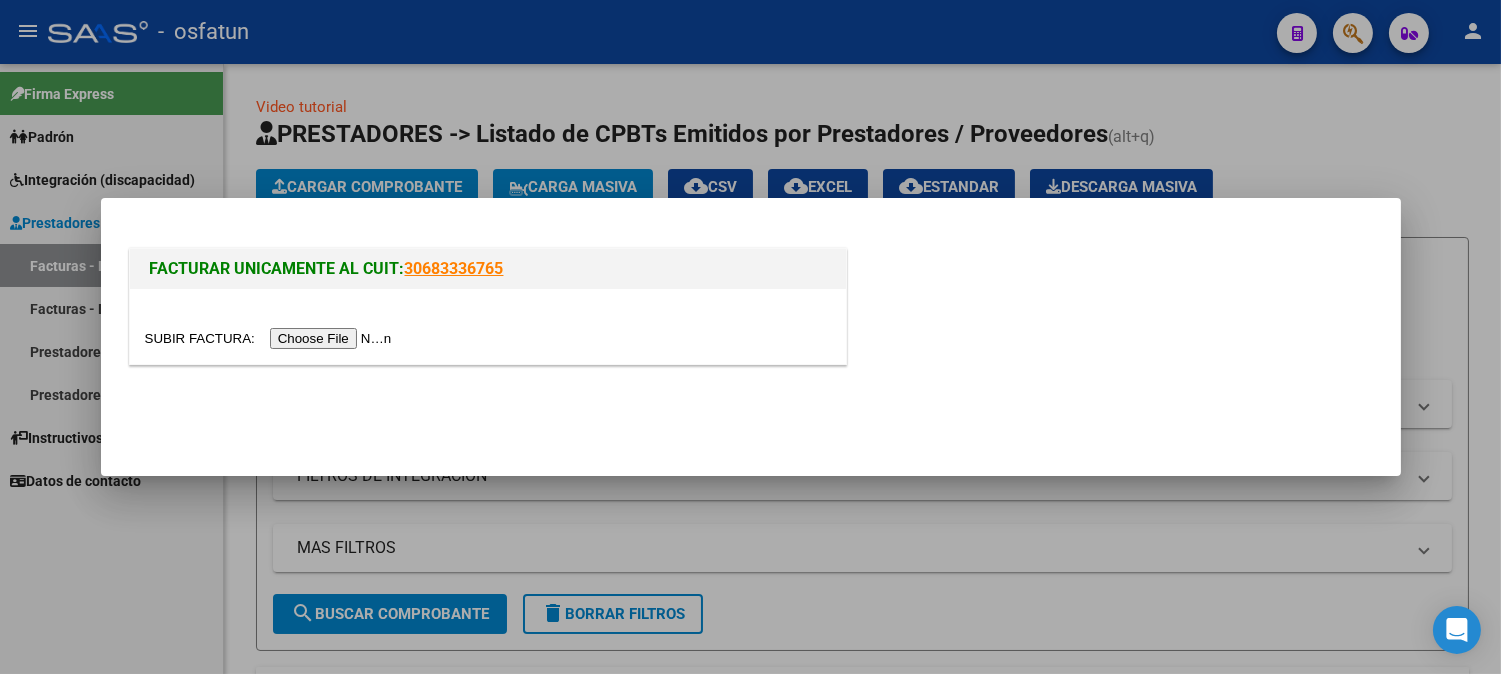 drag, startPoint x: 337, startPoint y: 337, endPoint x: 327, endPoint y: 340, distance: 10.440307 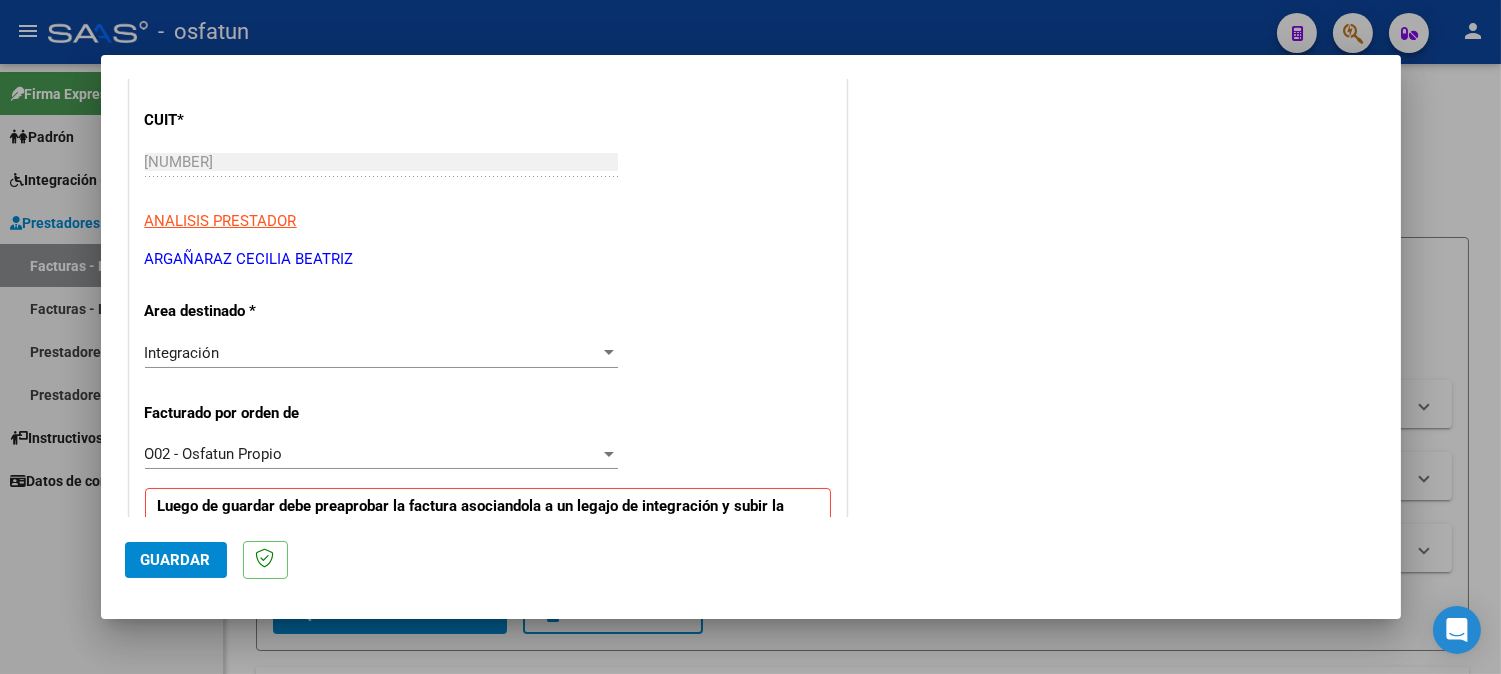 scroll, scrollTop: 444, scrollLeft: 0, axis: vertical 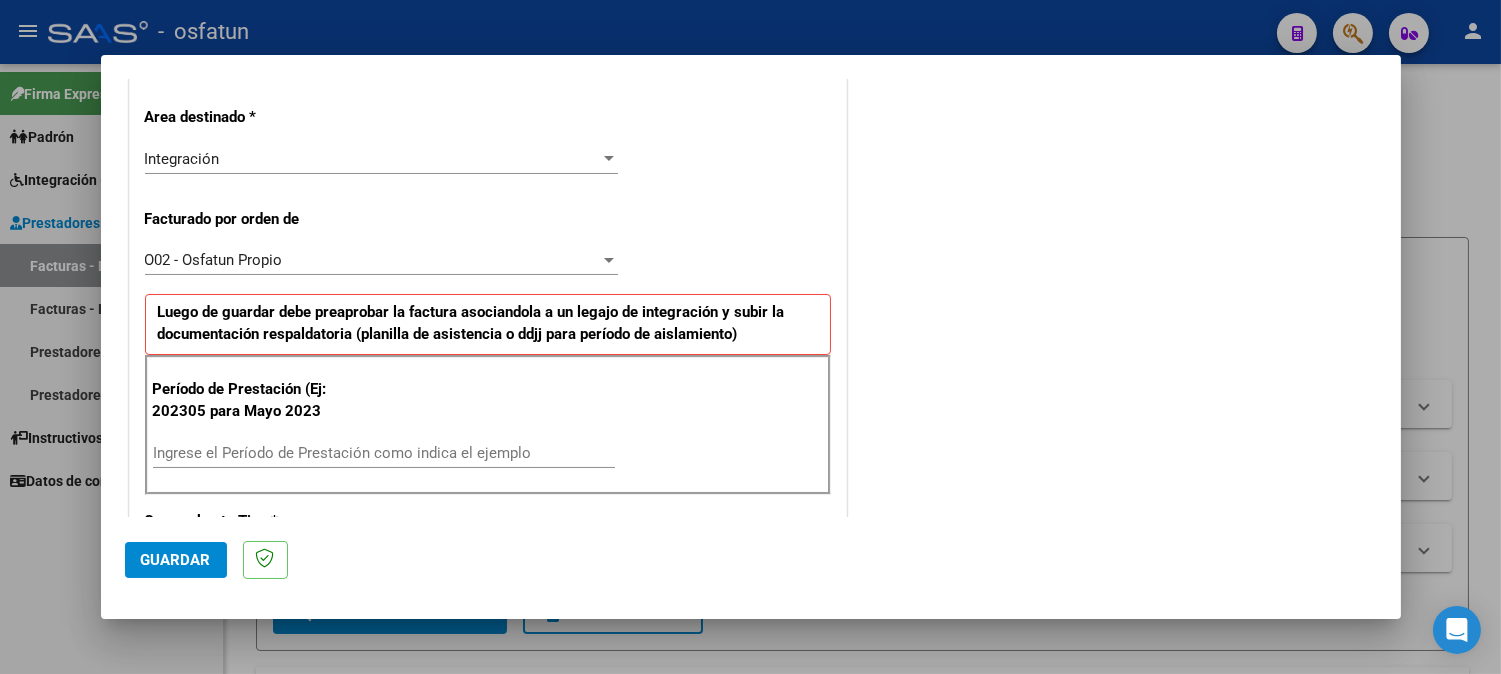 click on "Ingrese el Período de Prestación como indica el ejemplo" at bounding box center (384, 453) 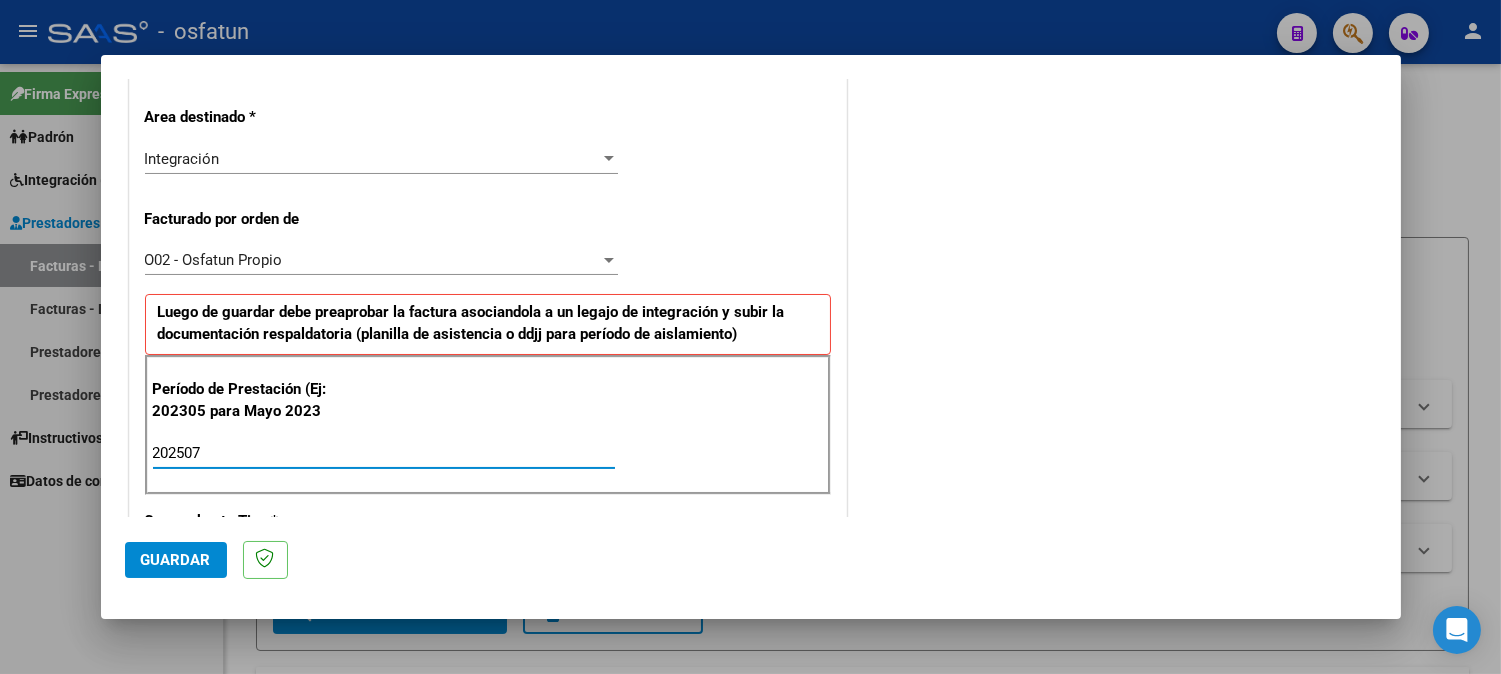 type on "202507" 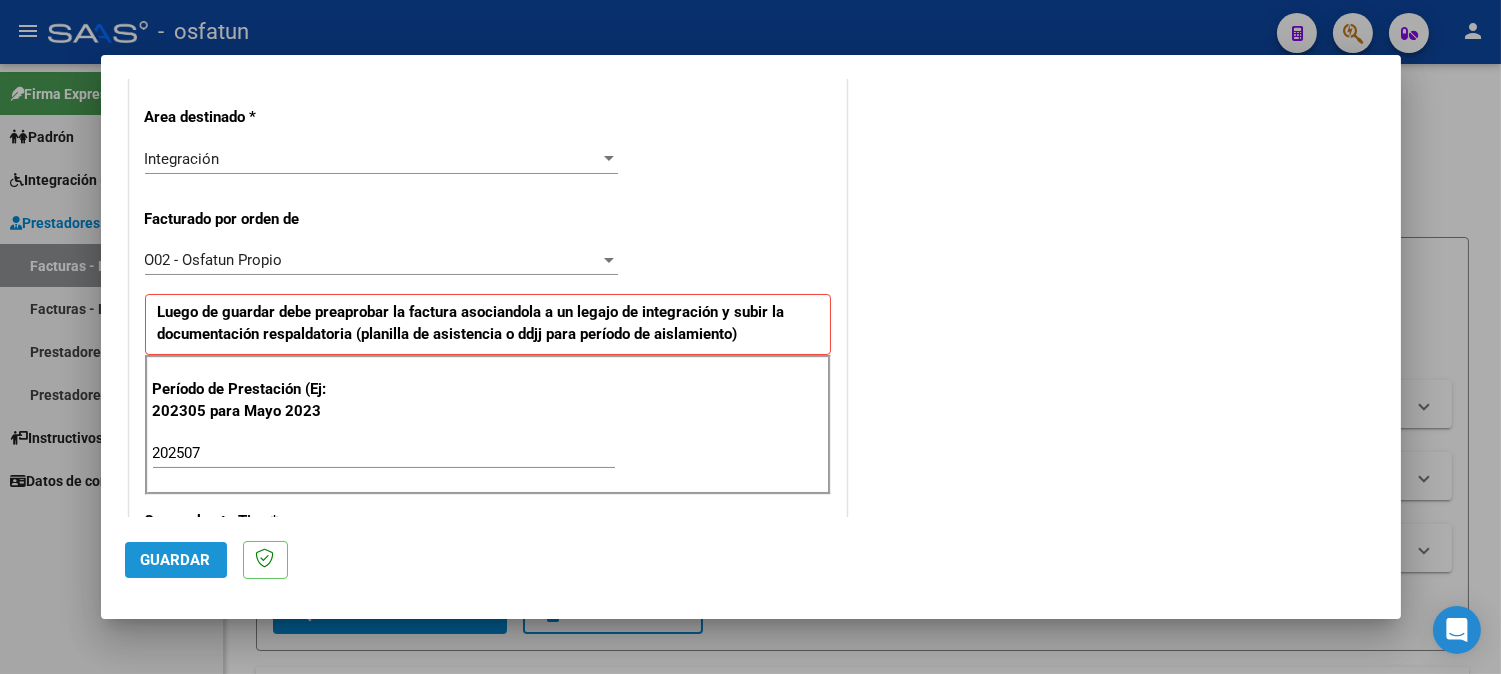 click on "Guardar" 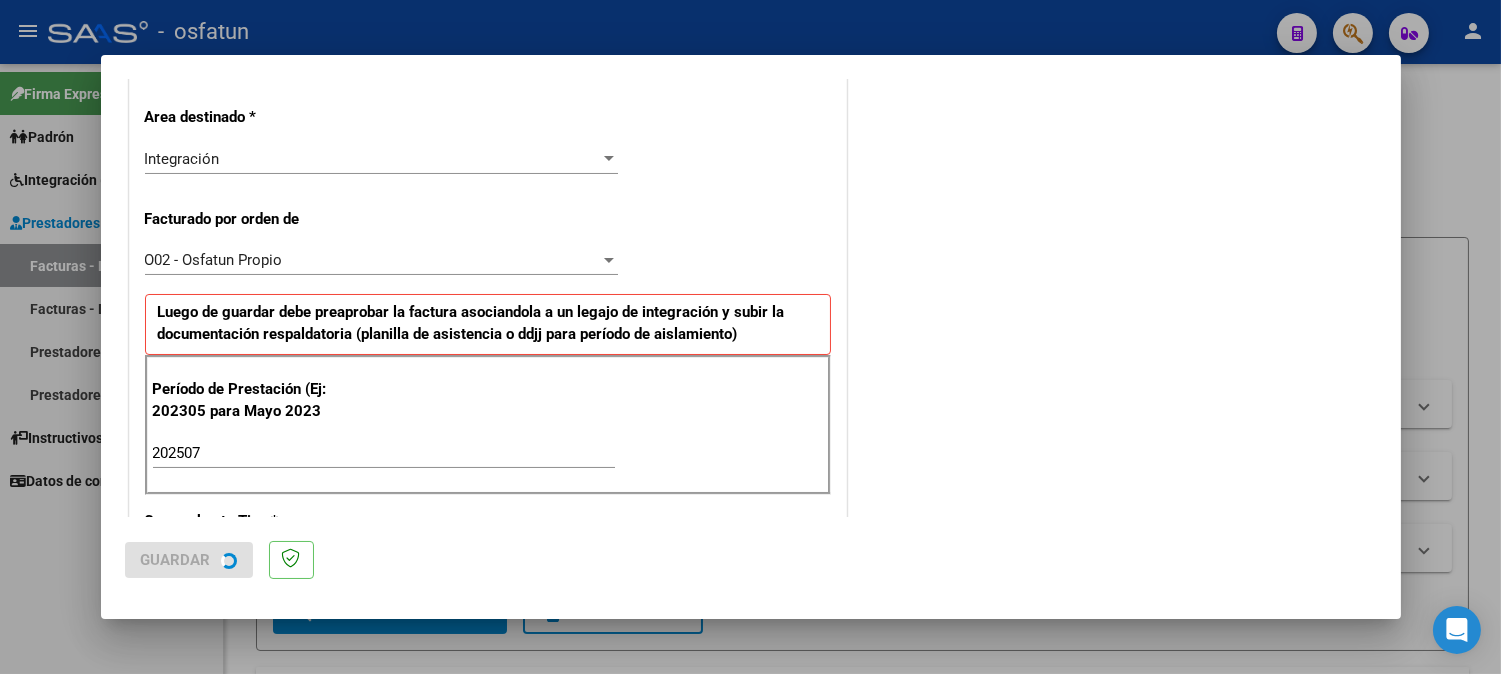 scroll, scrollTop: 0, scrollLeft: 0, axis: both 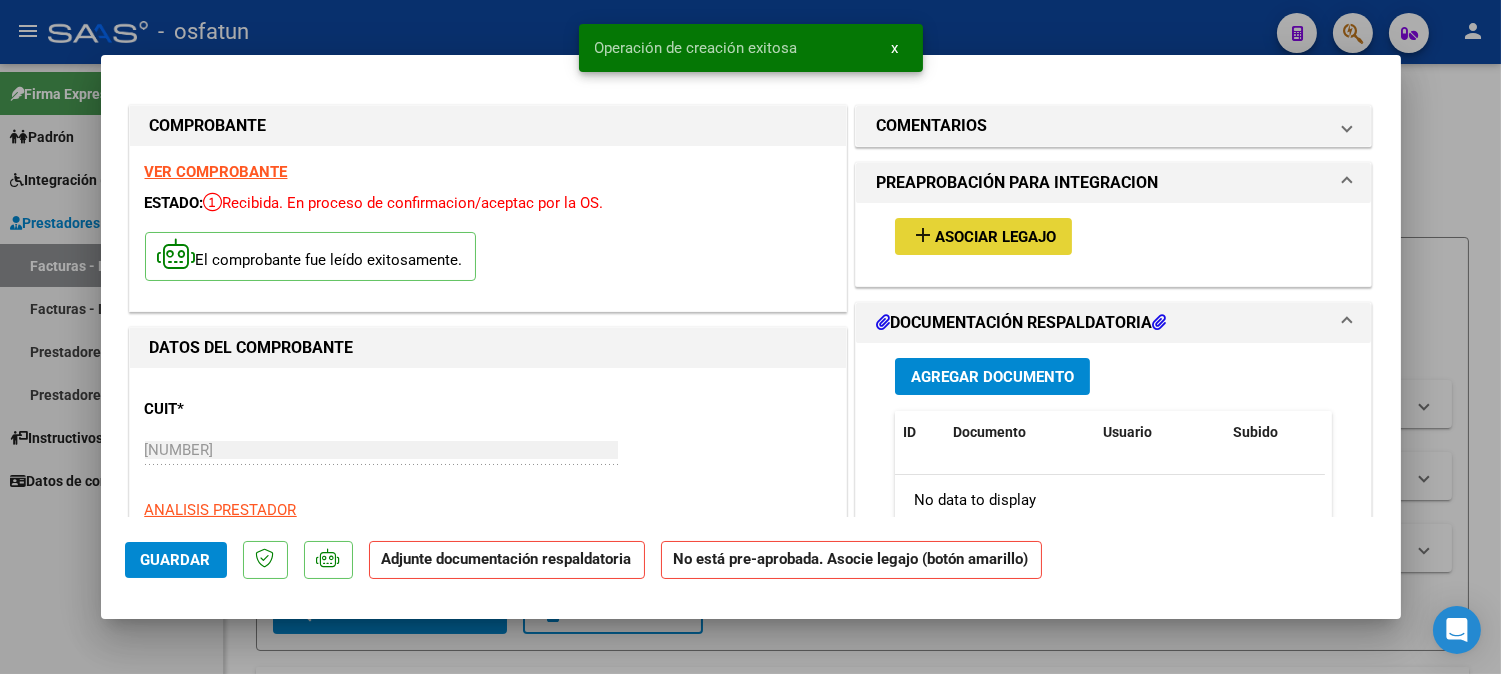 click on "Asociar Legajo" at bounding box center [995, 237] 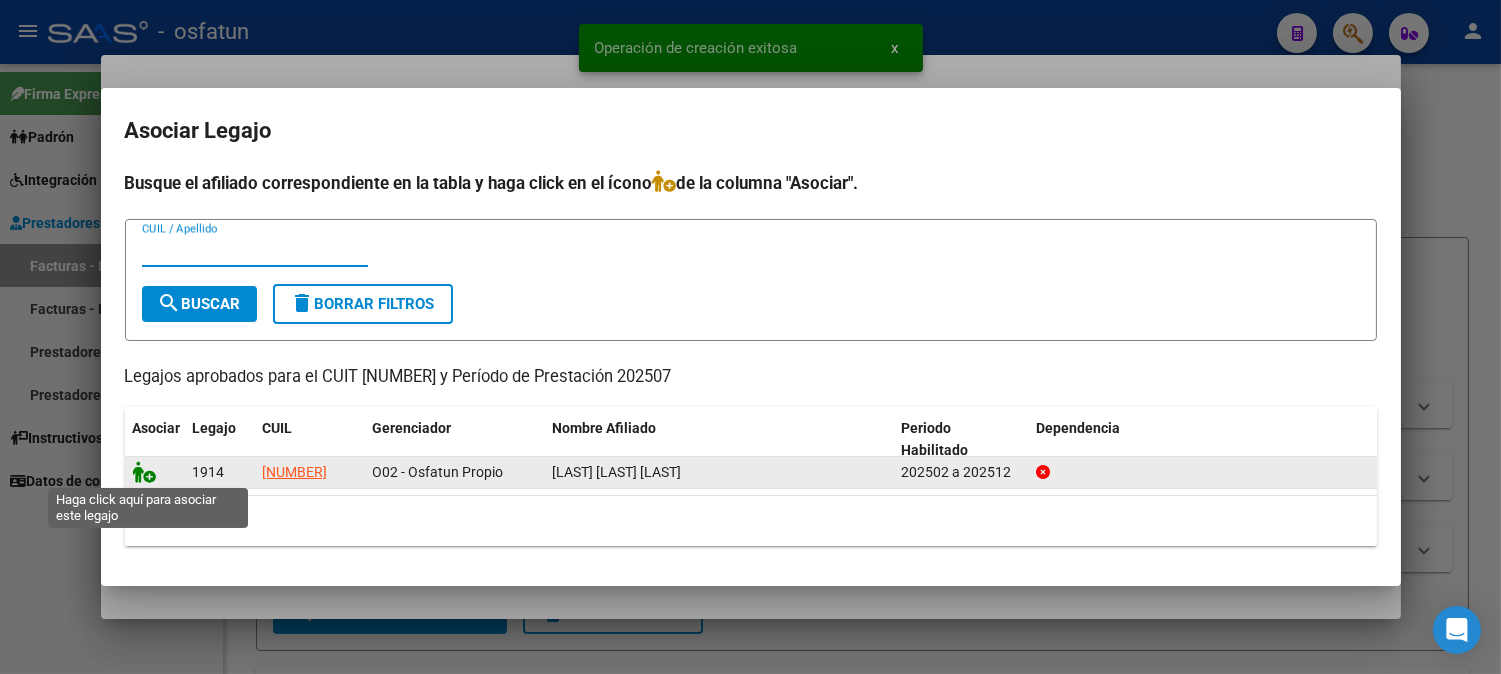 click 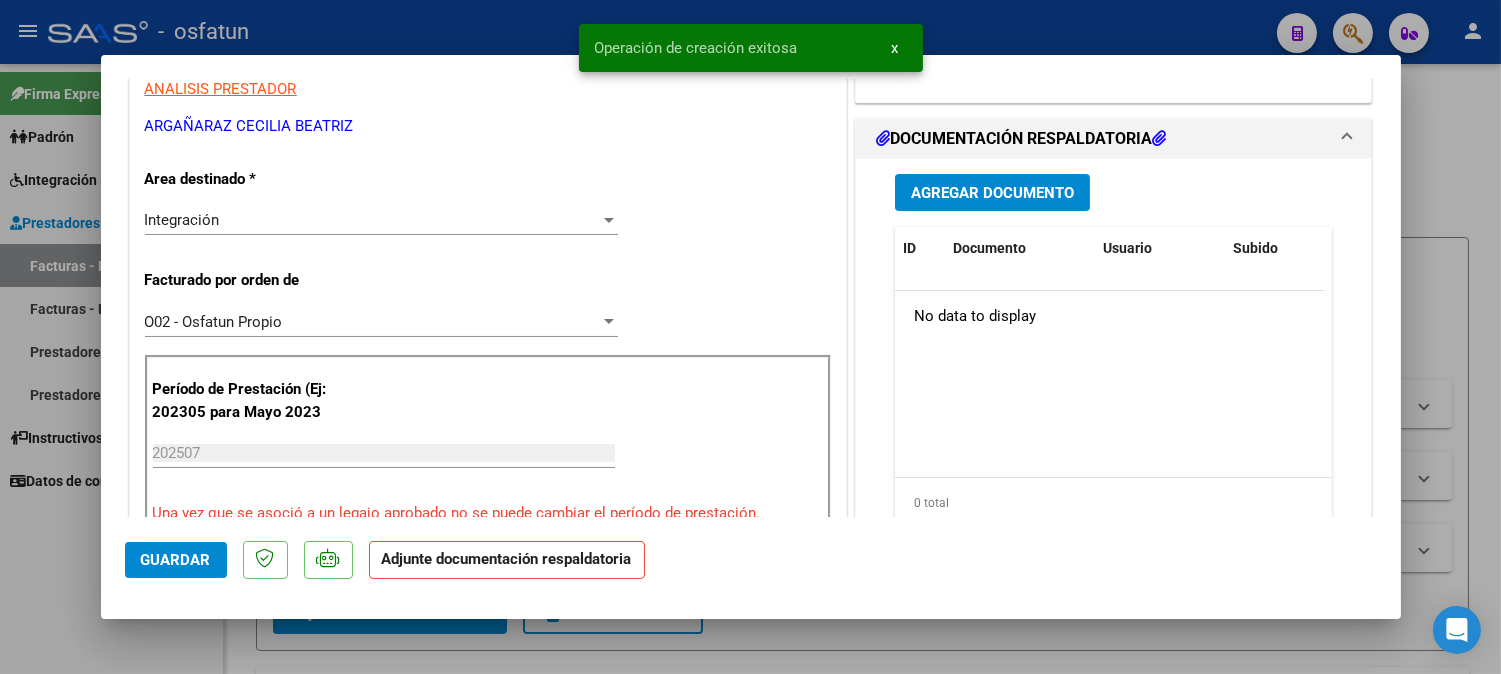scroll, scrollTop: 444, scrollLeft: 0, axis: vertical 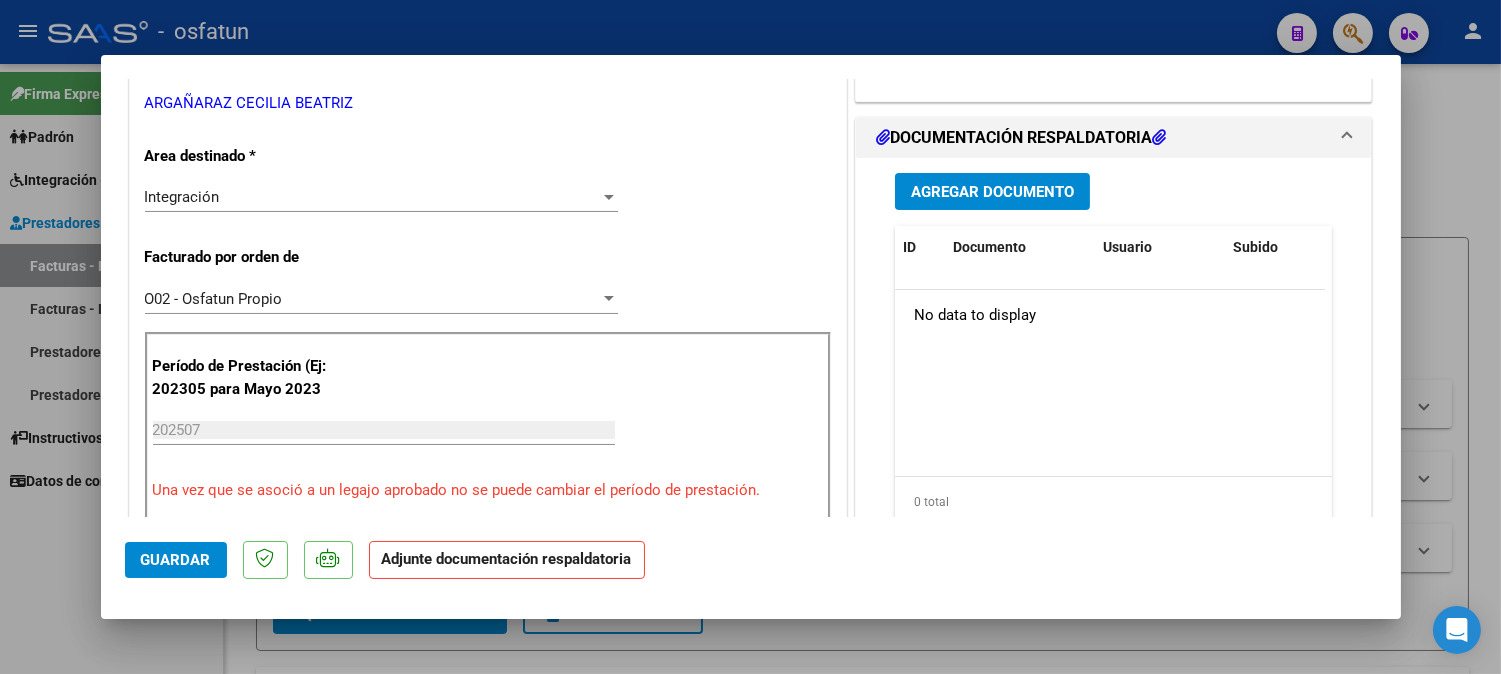click on "Agregar Documento" at bounding box center [992, 192] 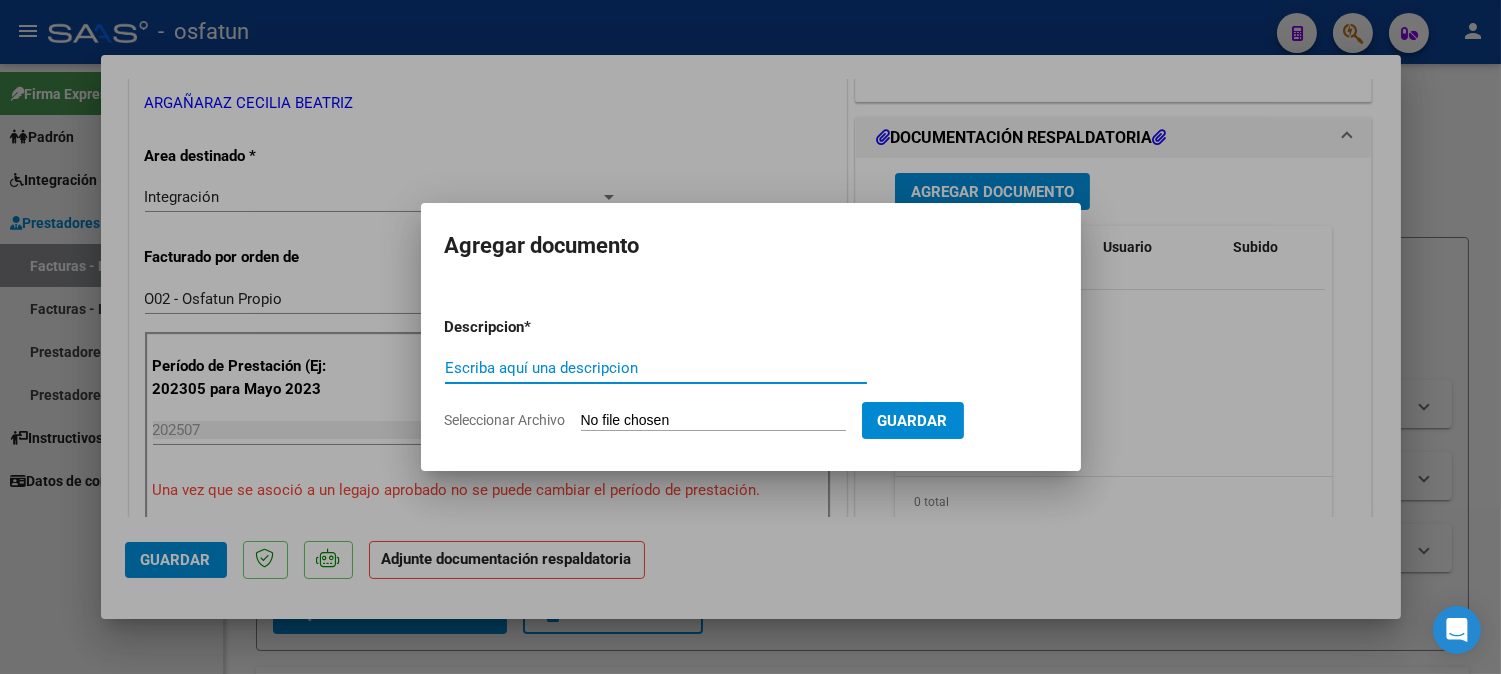 click on "Escriba aquí una descripcion" at bounding box center [656, 368] 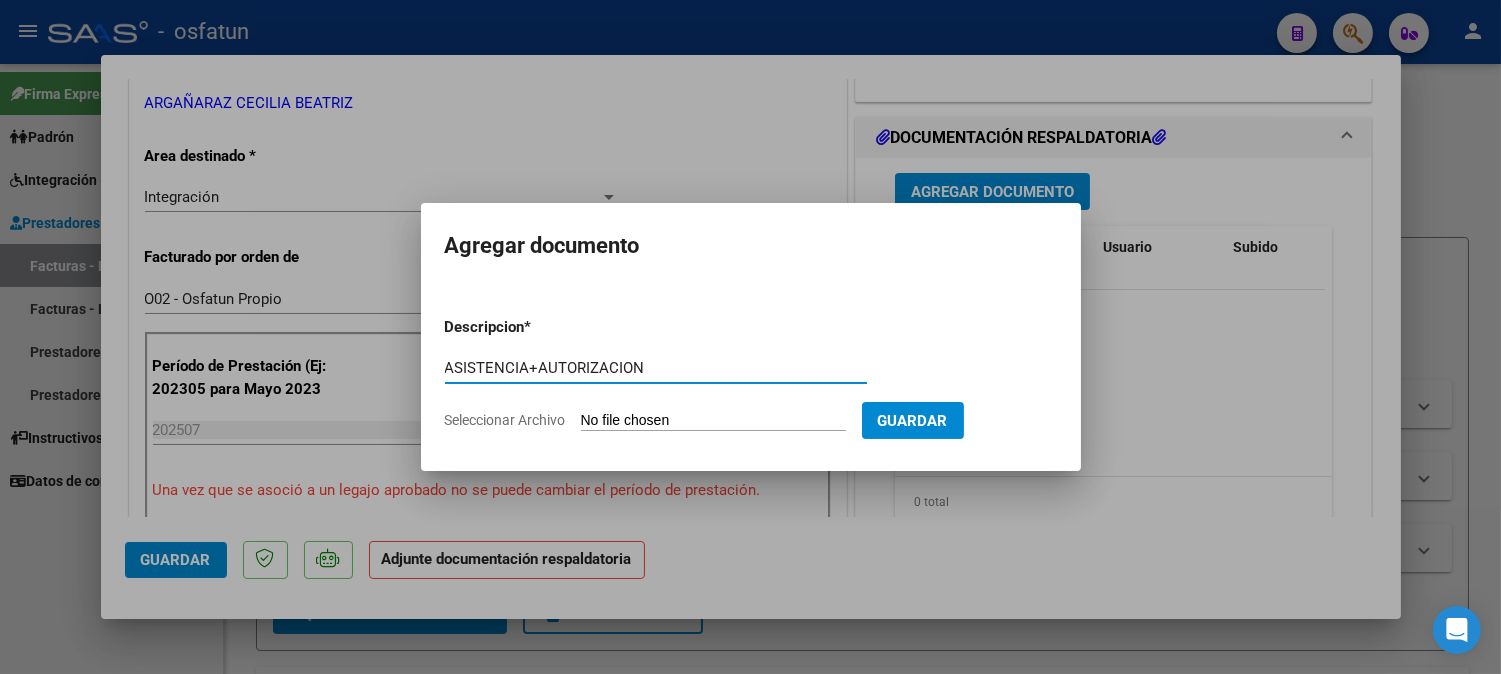 type on "ASISTENCIA+AUTORIZACION" 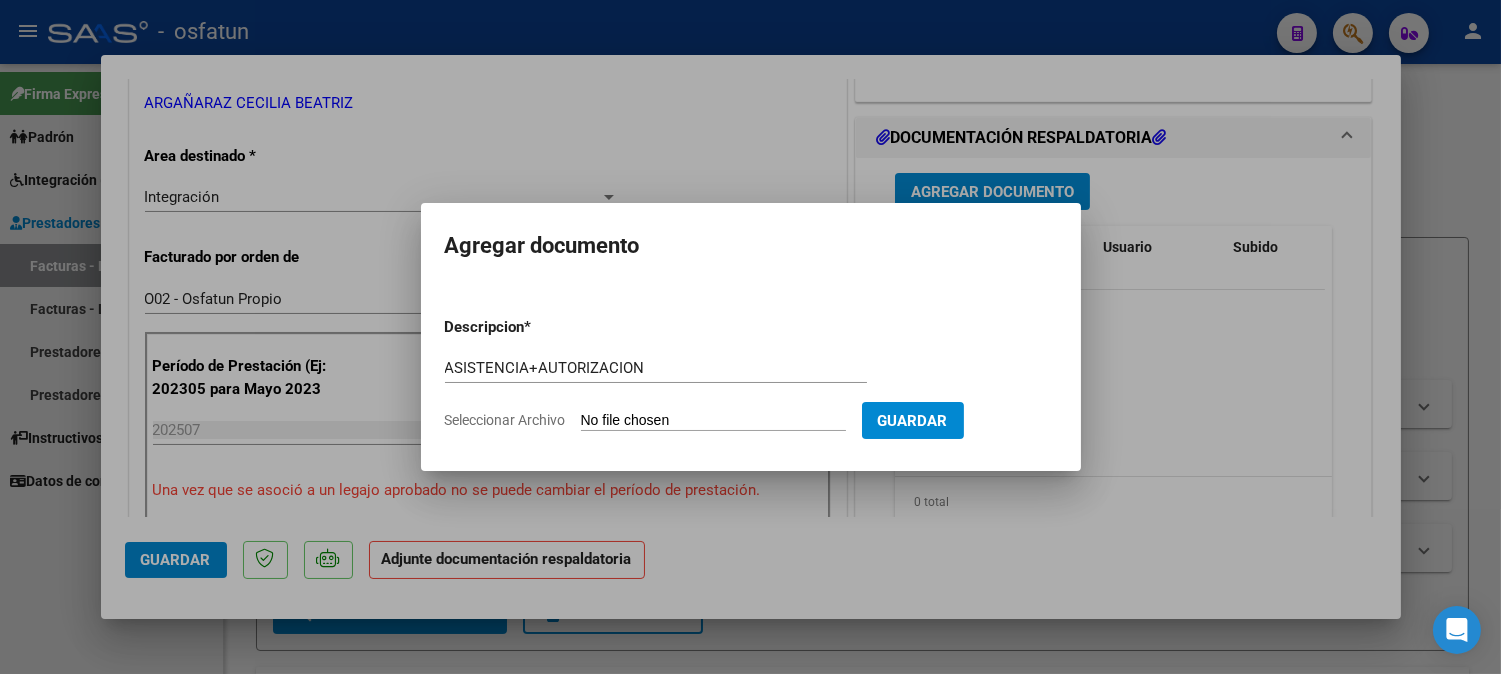 click on "Seleccionar Archivo" at bounding box center [713, 421] 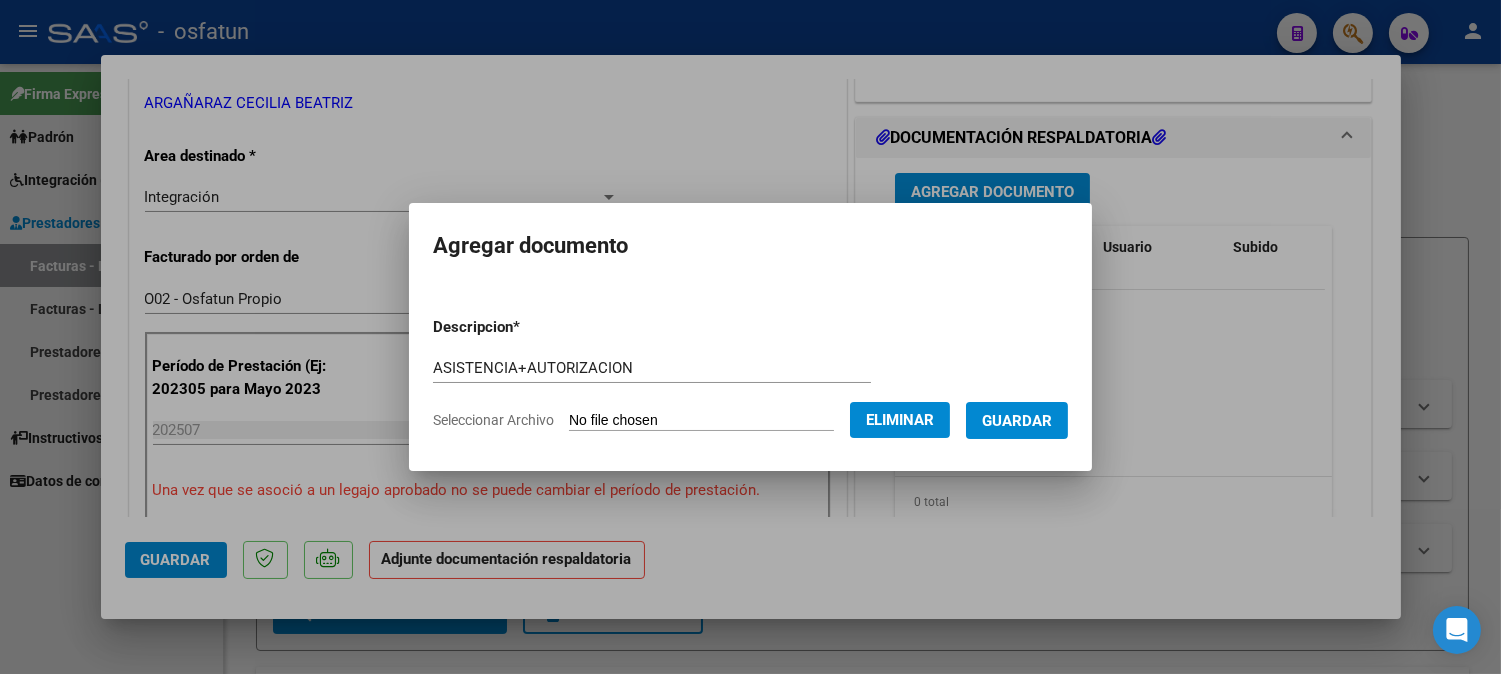 click on "Guardar" at bounding box center [1017, 421] 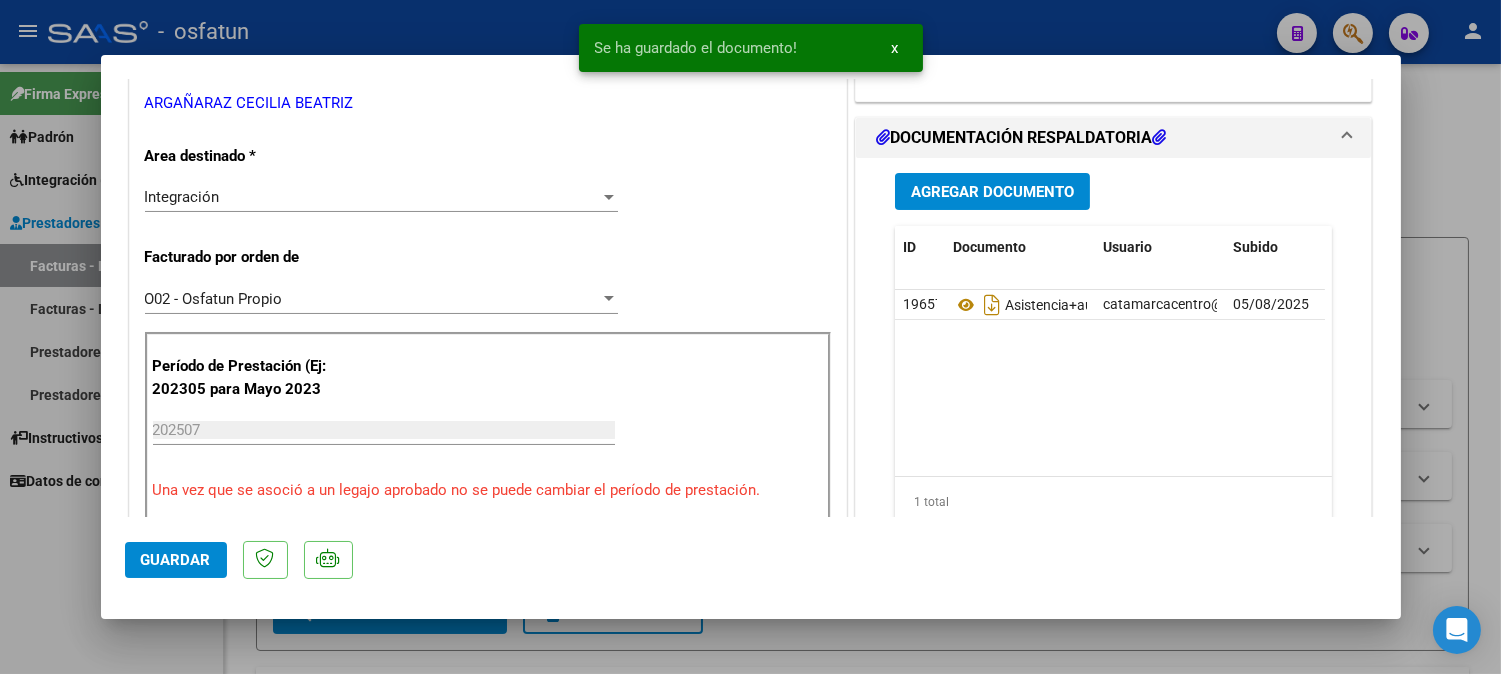 click on "Guardar" 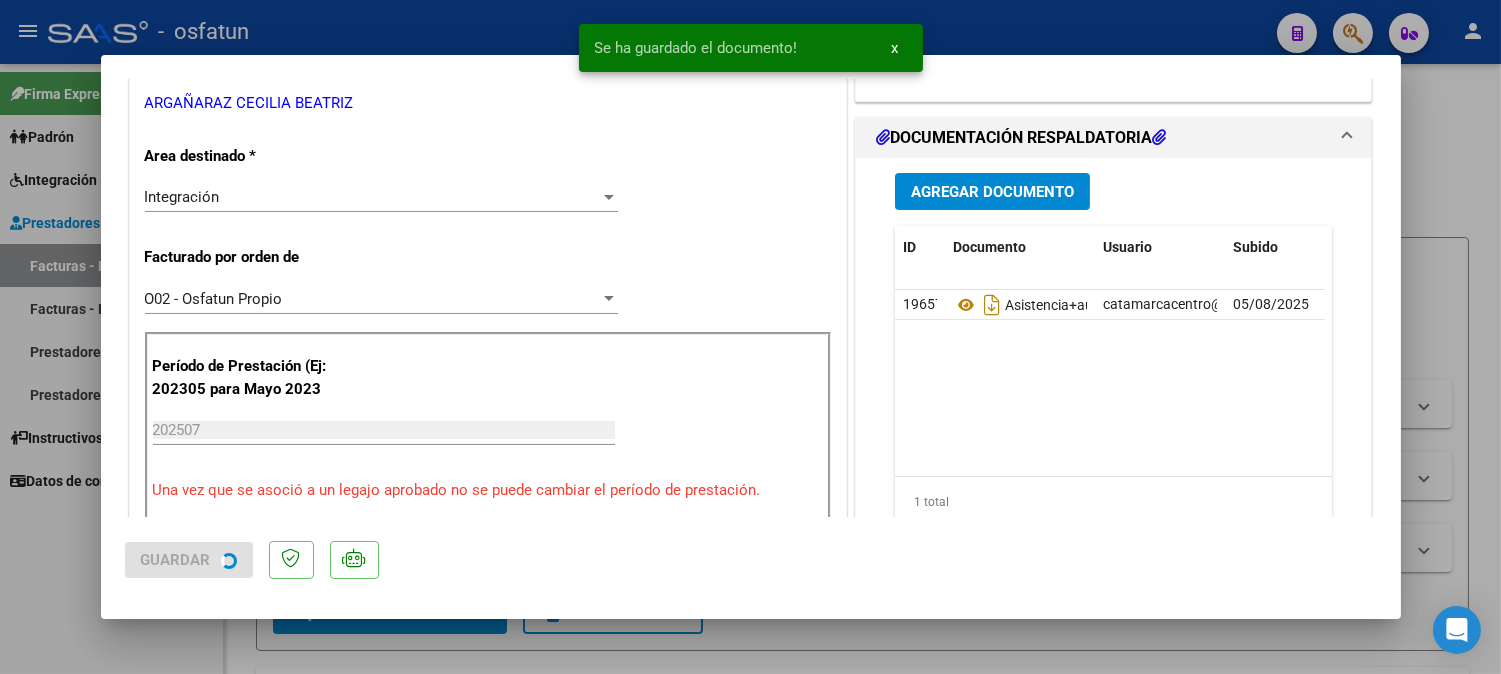 click at bounding box center (750, 337) 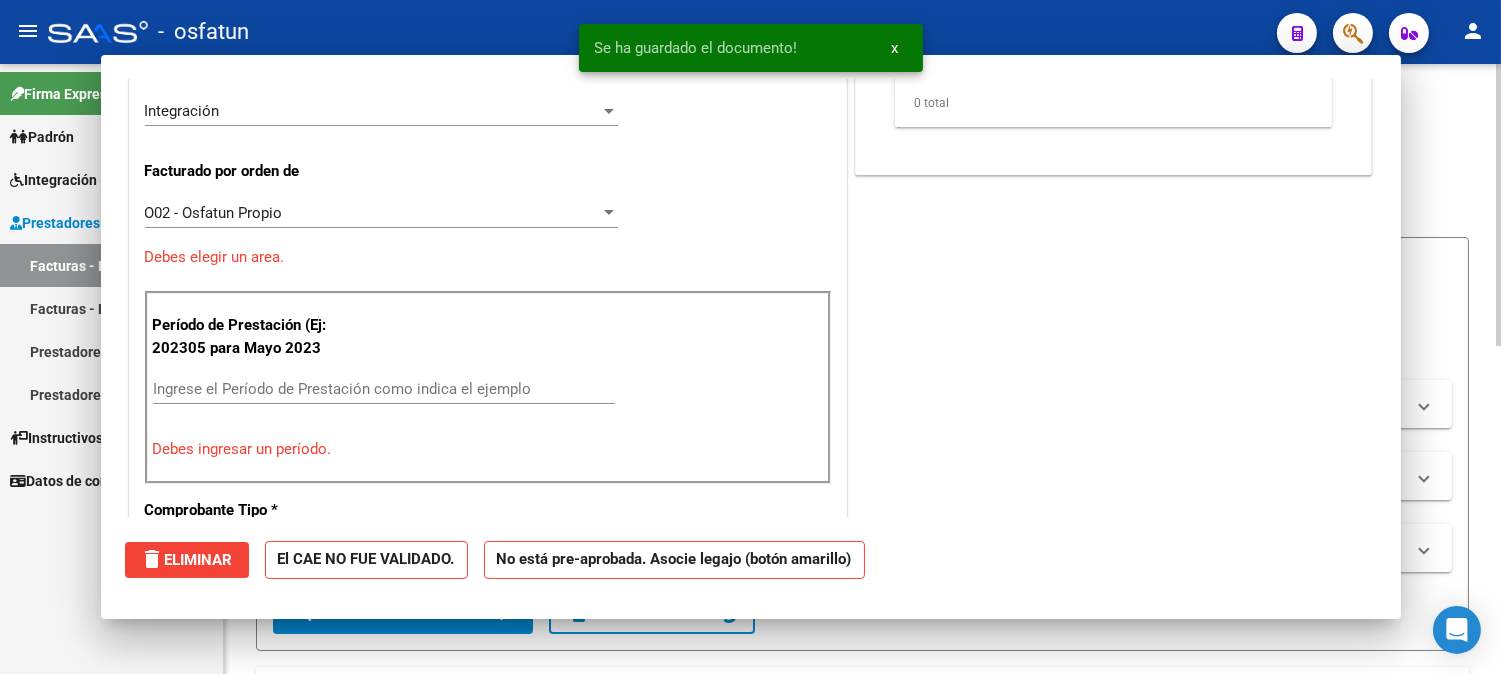 scroll, scrollTop: 0, scrollLeft: 0, axis: both 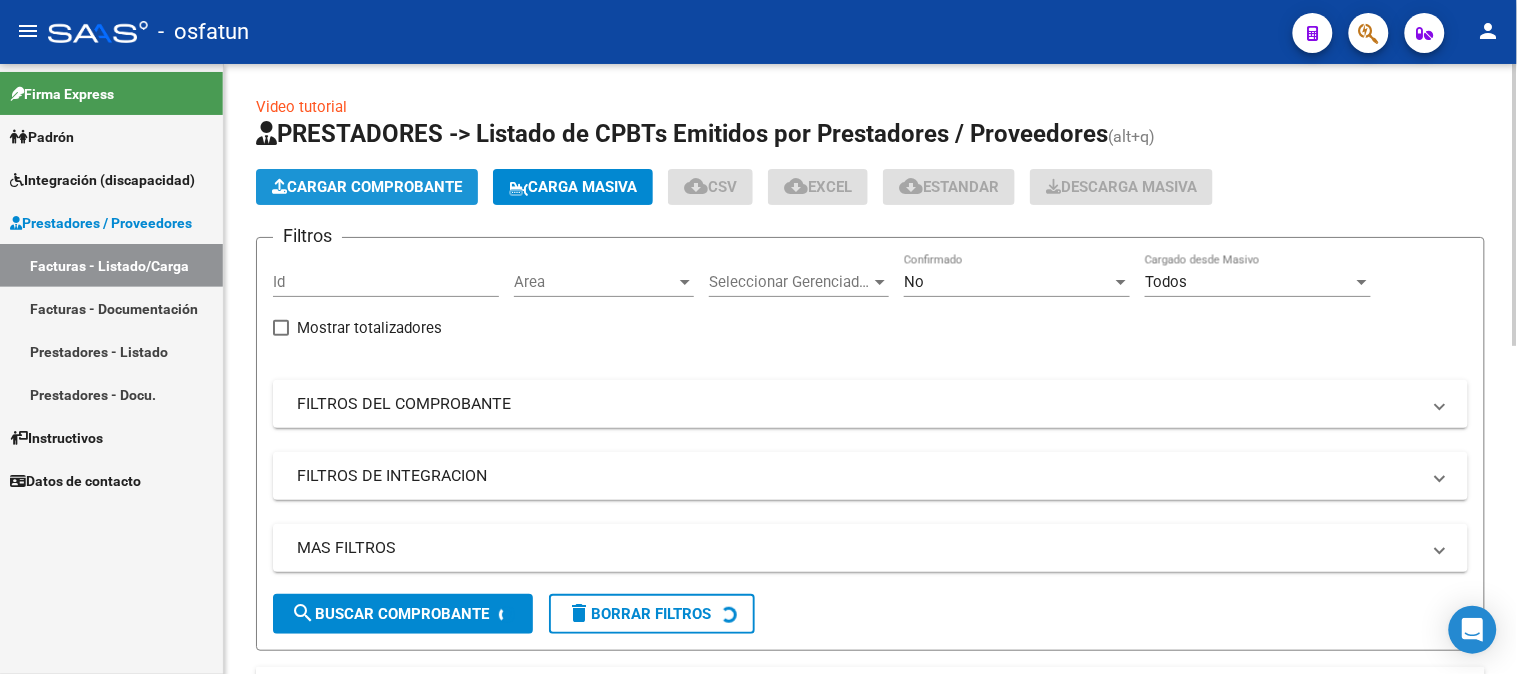 click on "Cargar Comprobante" 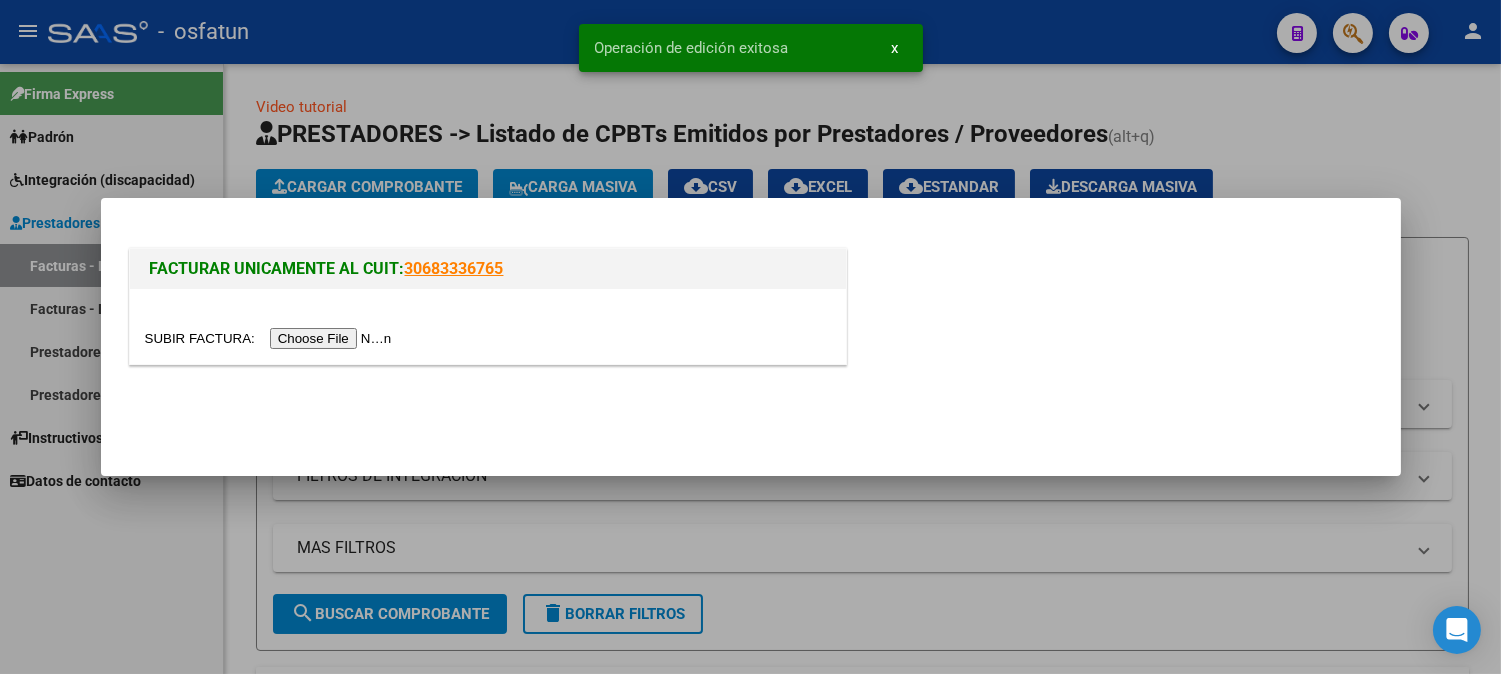 click at bounding box center (271, 338) 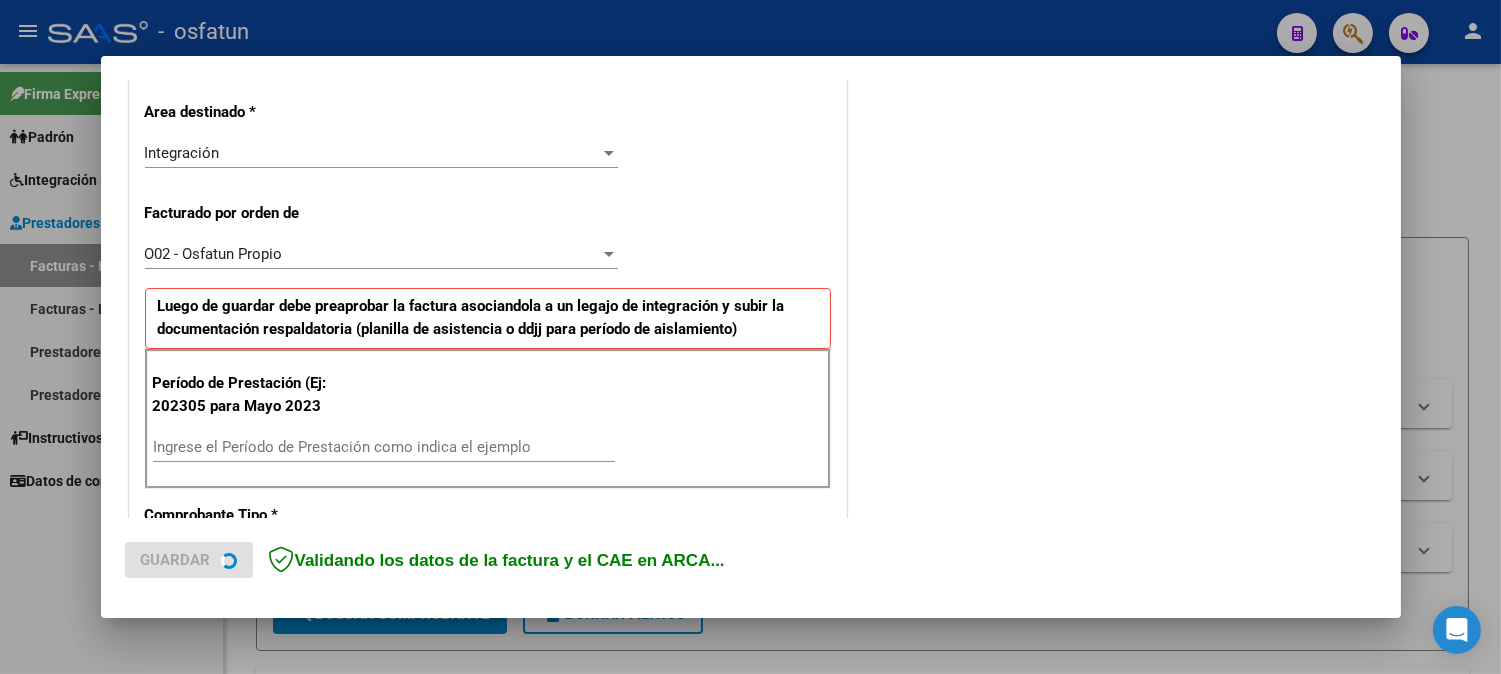 scroll, scrollTop: 555, scrollLeft: 0, axis: vertical 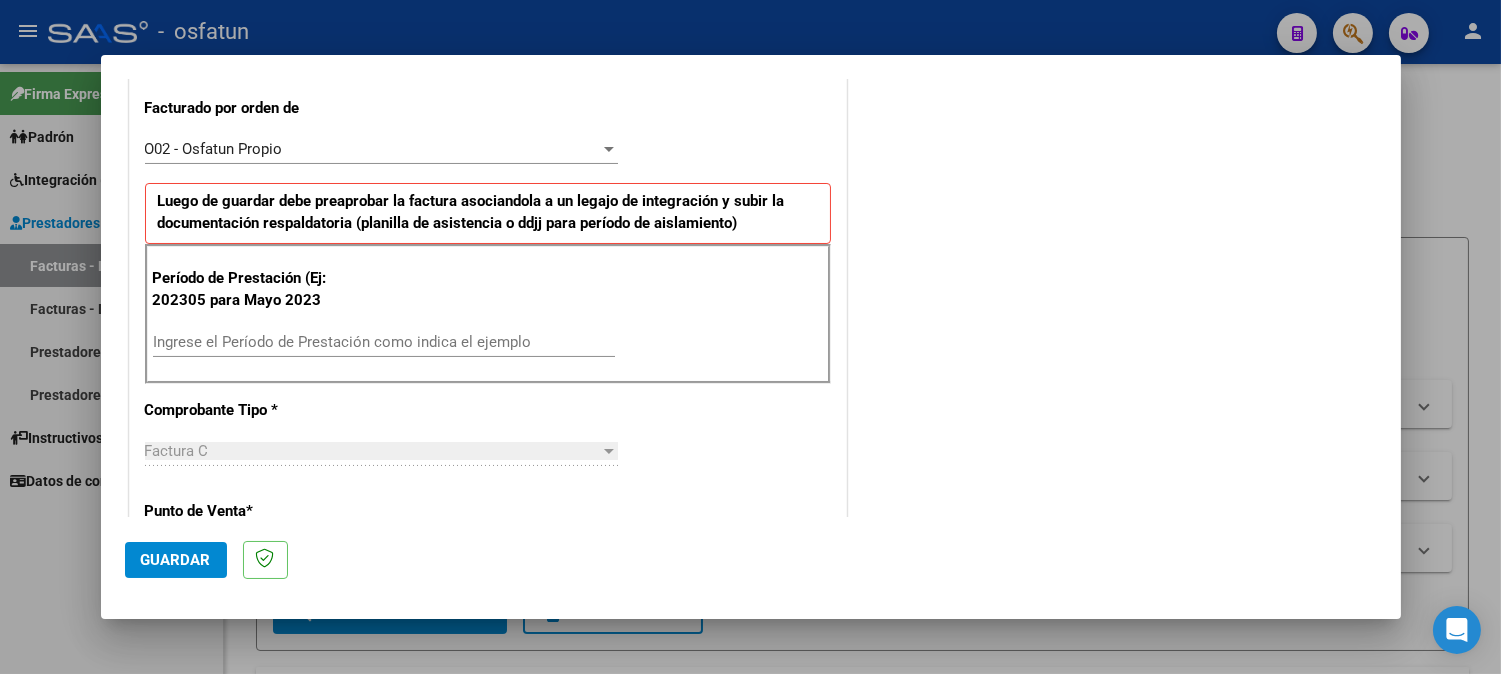 click on "Ingrese el Período de Prestación como indica el ejemplo" at bounding box center [384, 342] 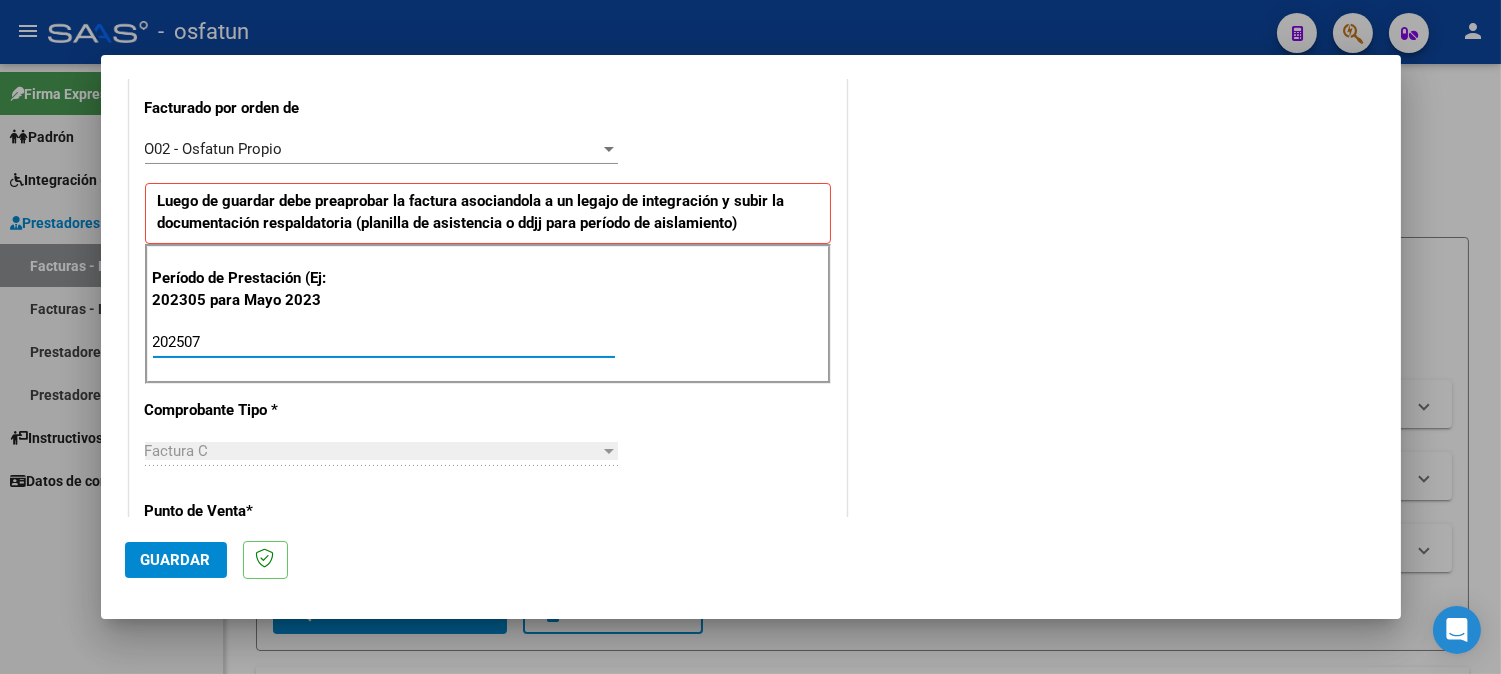 type on "202507" 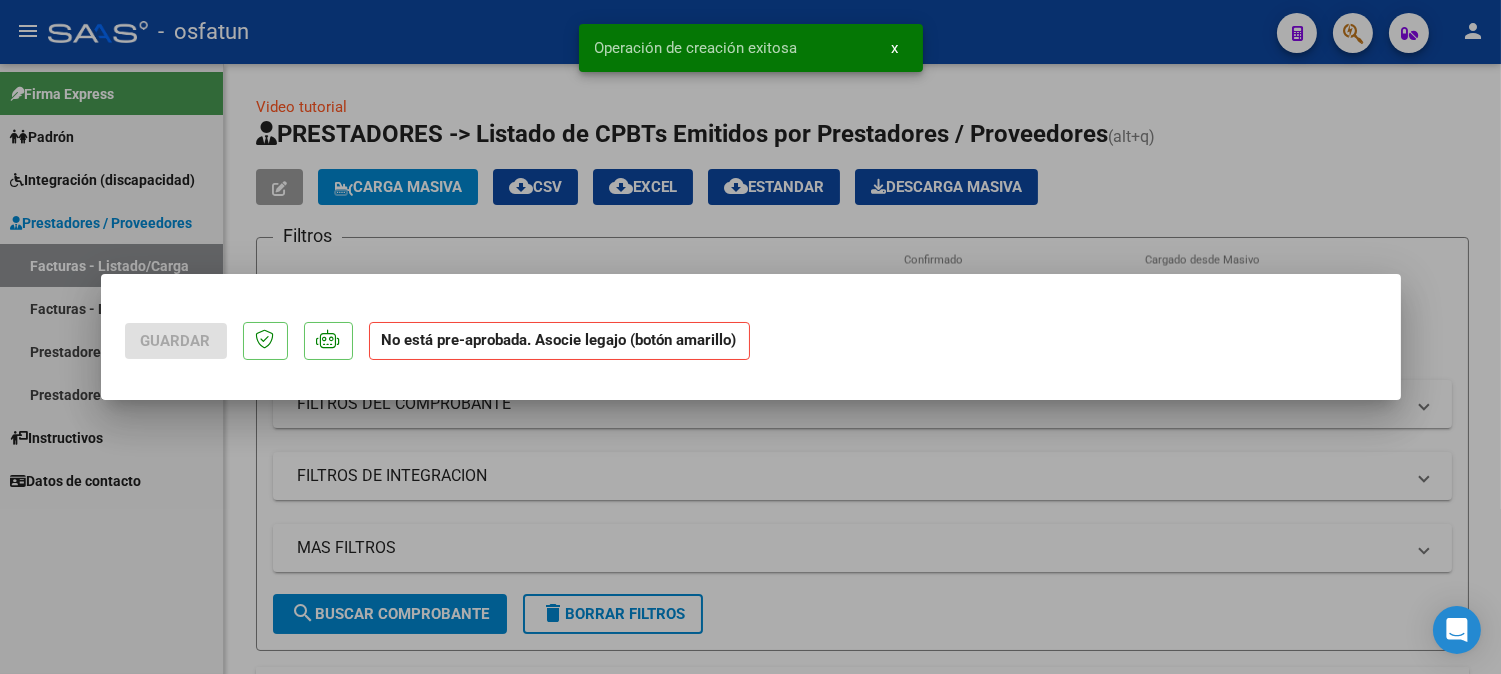 scroll, scrollTop: 0, scrollLeft: 0, axis: both 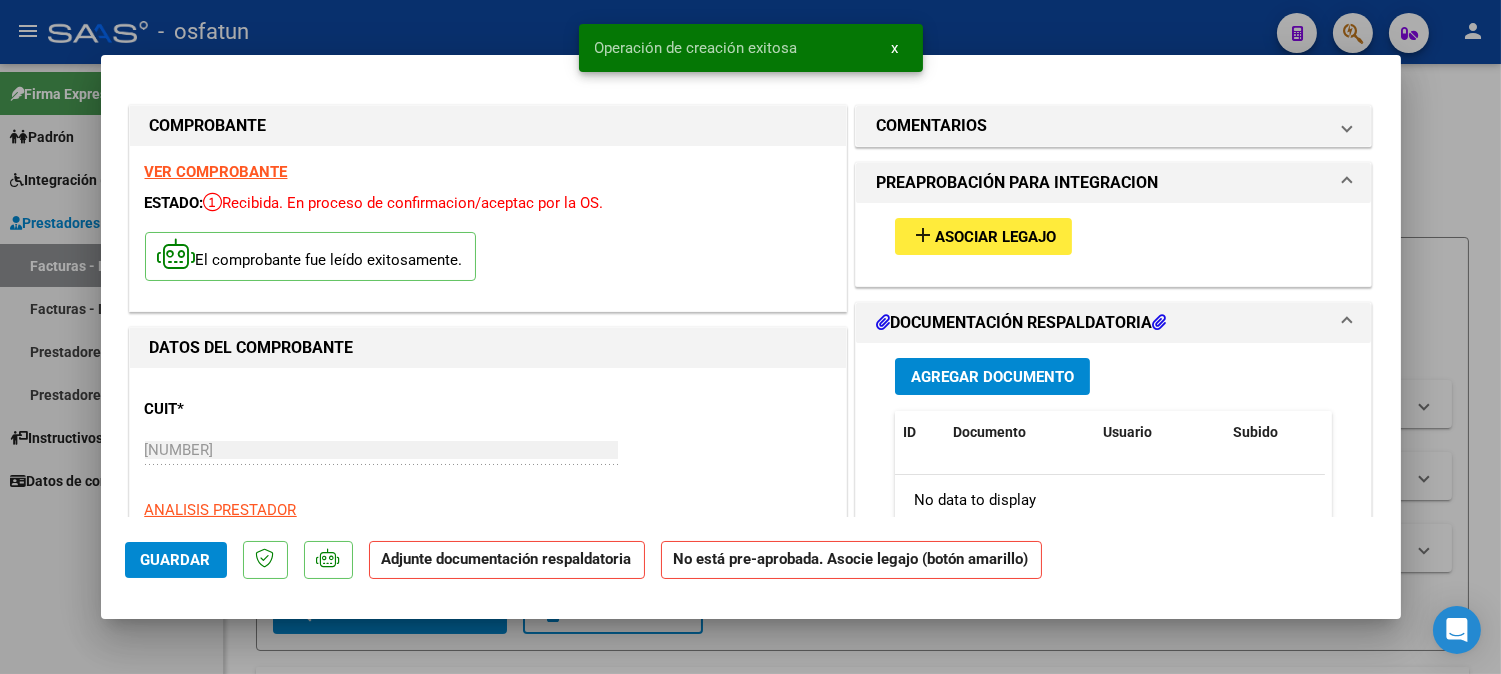 click on "add Asociar Legajo" at bounding box center (1114, 244) 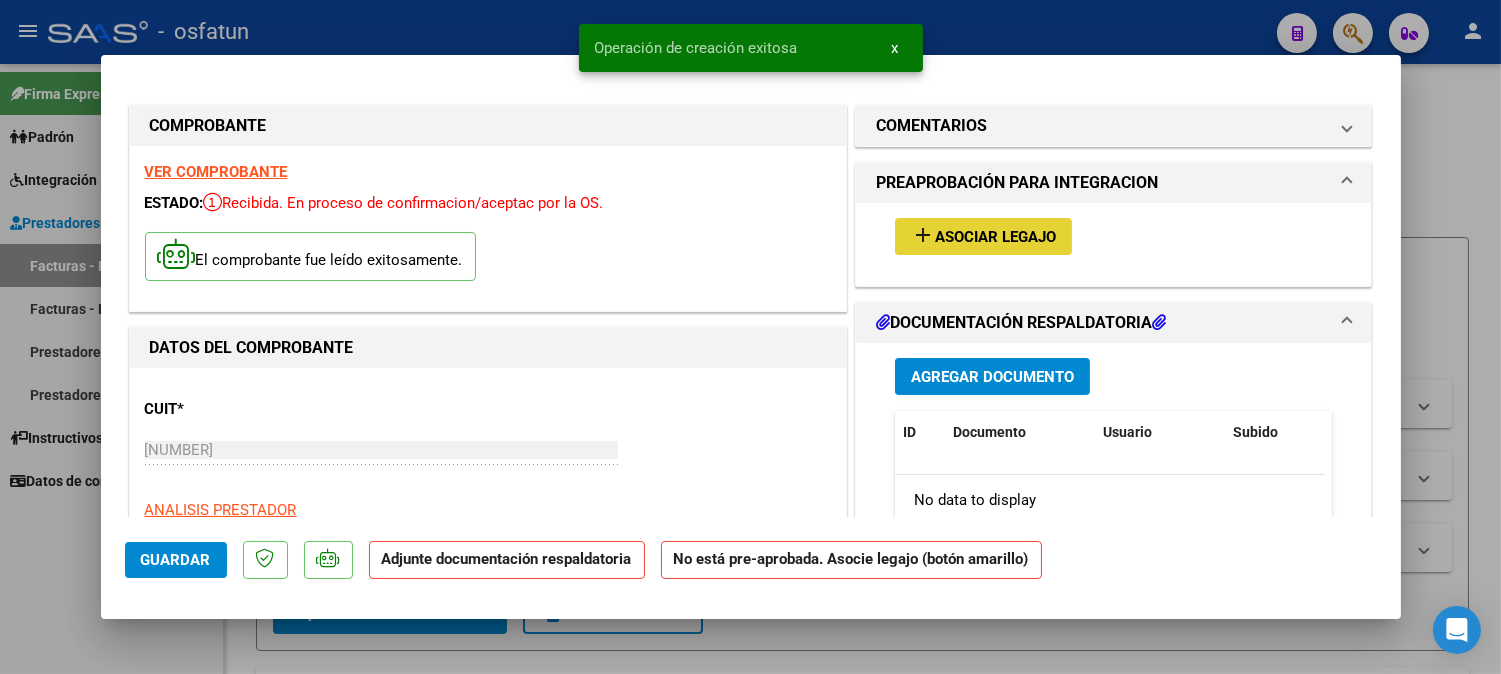 click on "Asociar Legajo" at bounding box center (995, 237) 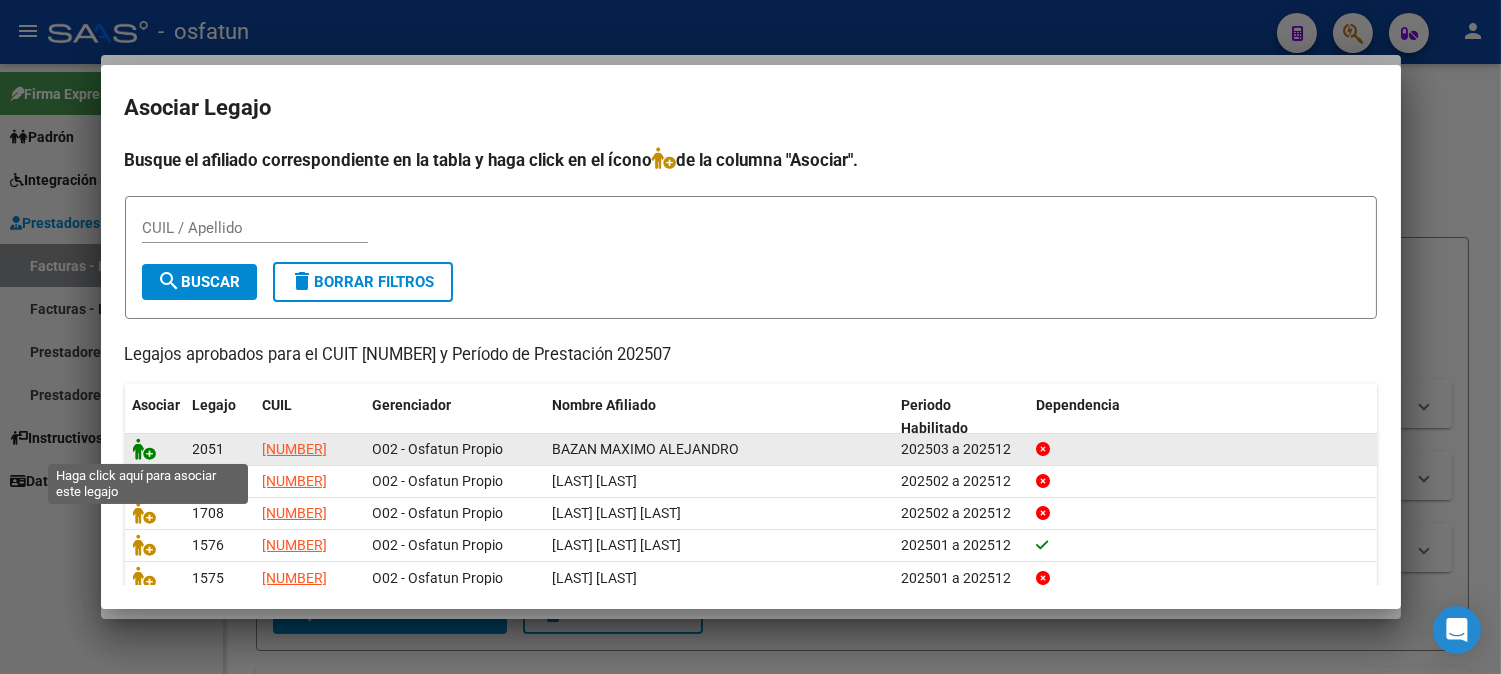 click 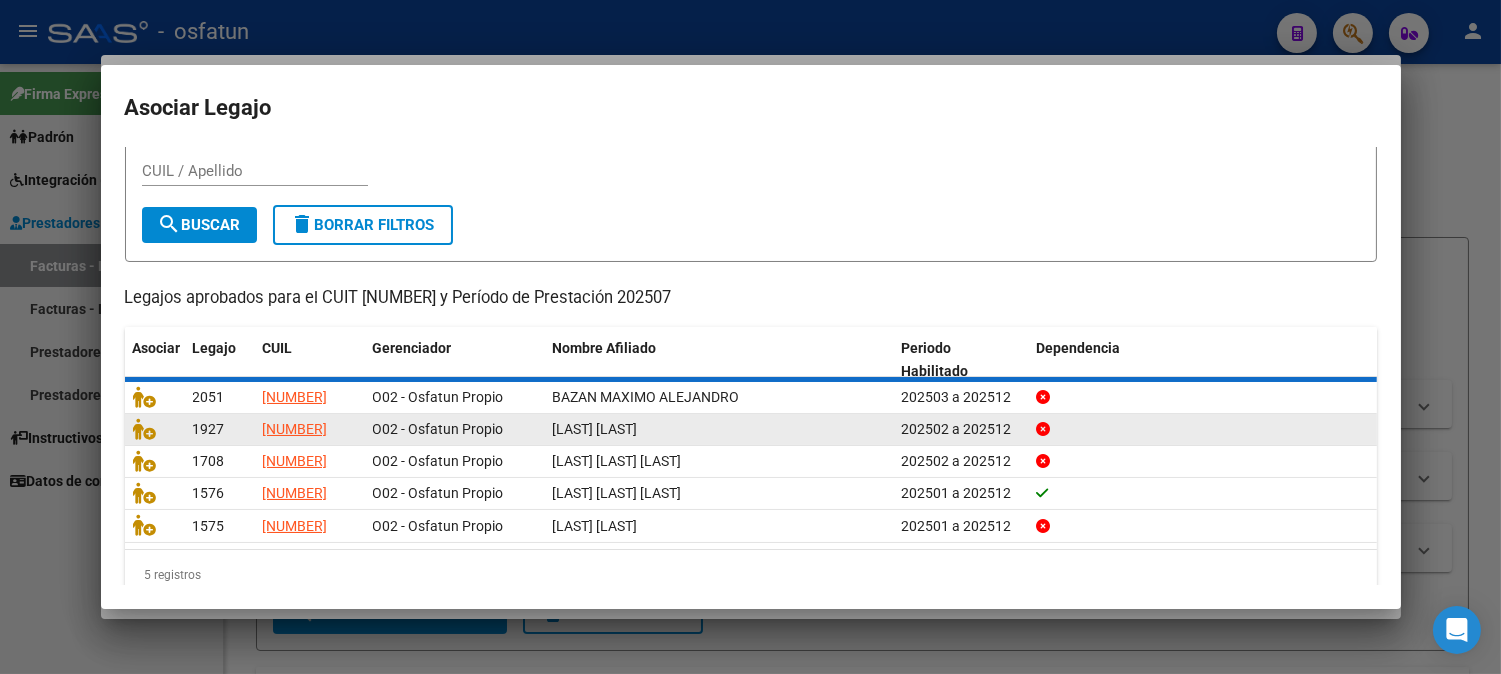 scroll, scrollTop: 95, scrollLeft: 0, axis: vertical 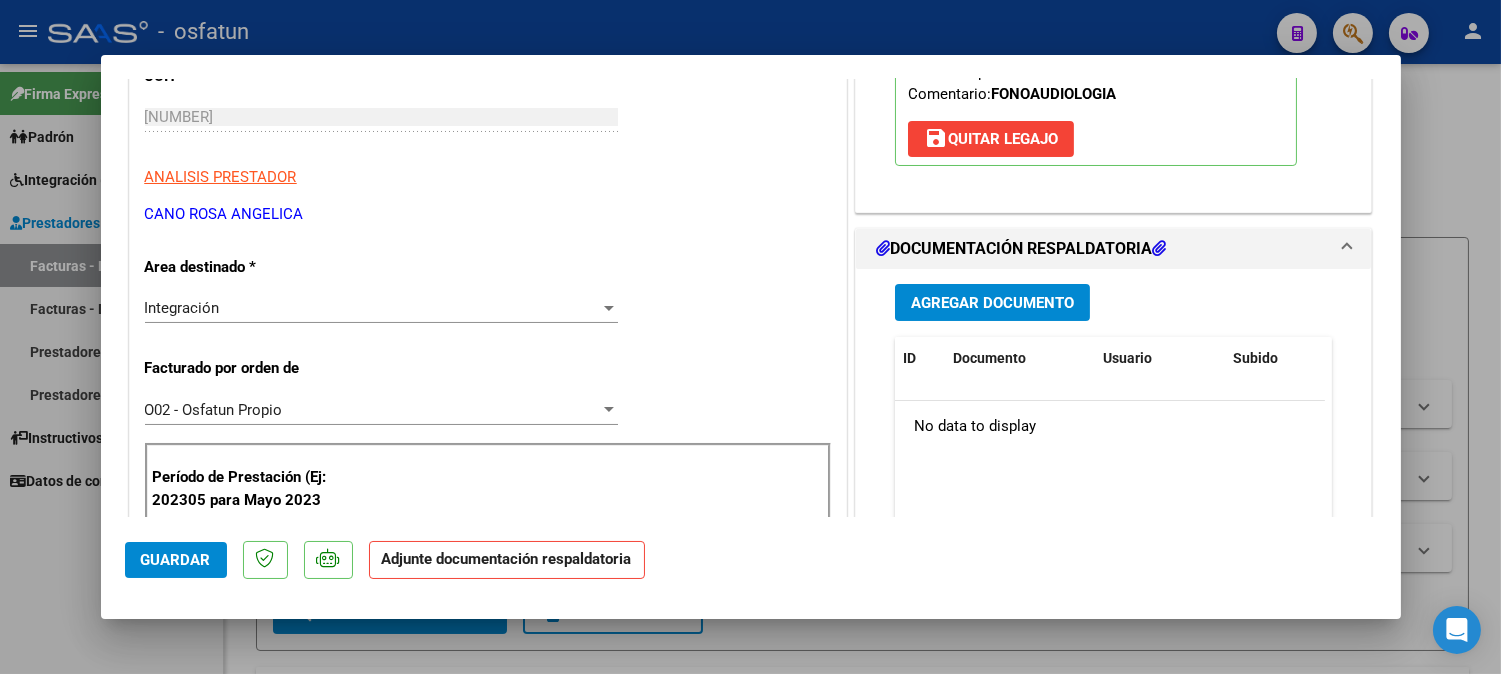 click on "Agregar Documento" at bounding box center [992, 303] 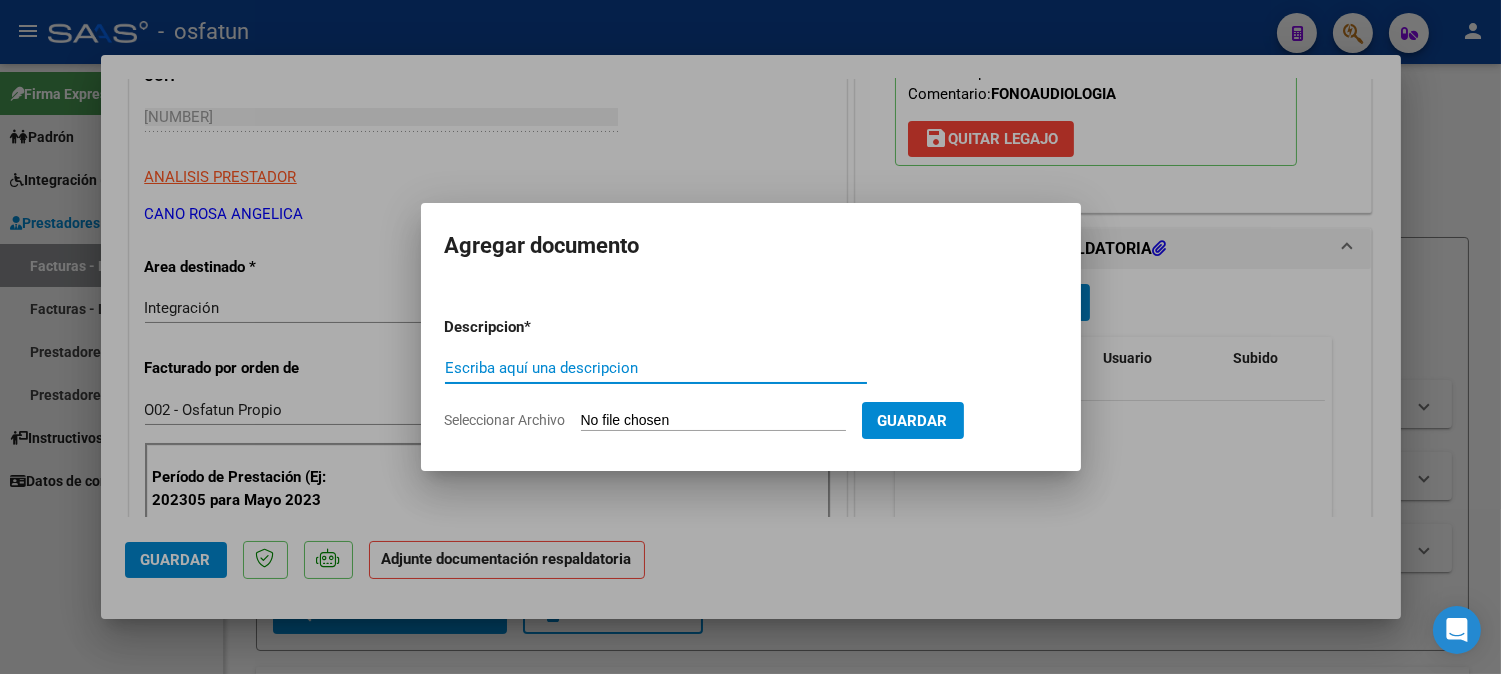 click on "Escriba aquí una descripcion" at bounding box center (656, 368) 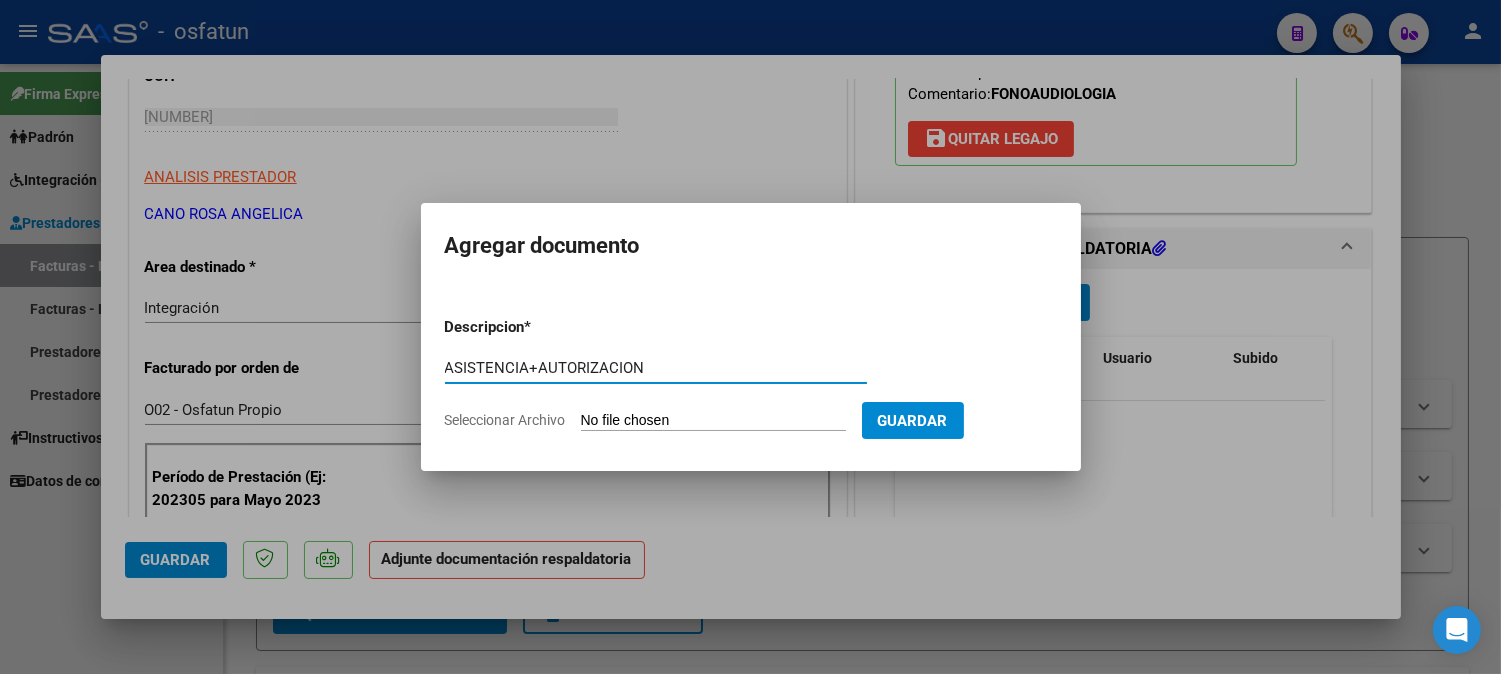 type on "ASISTENCIA+AUTORIZACION" 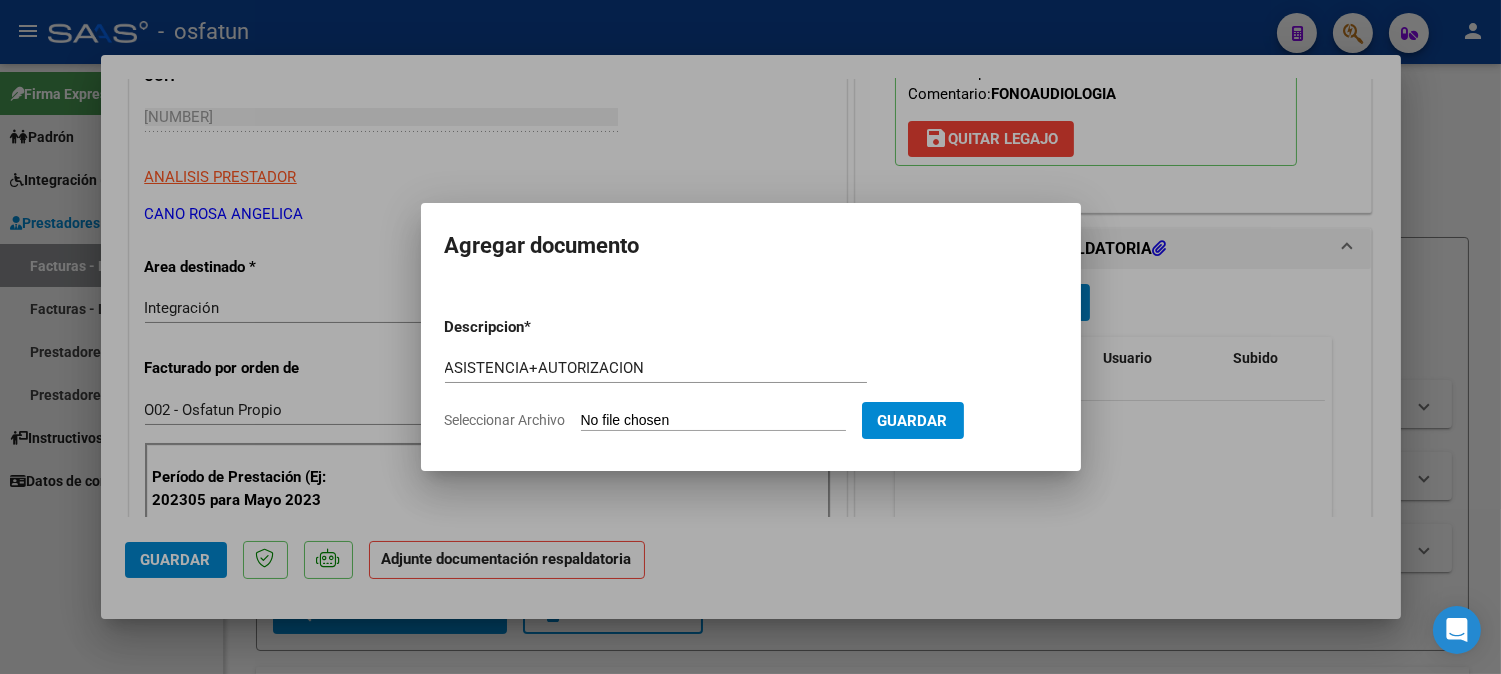 click on "Seleccionar Archivo" at bounding box center (713, 421) 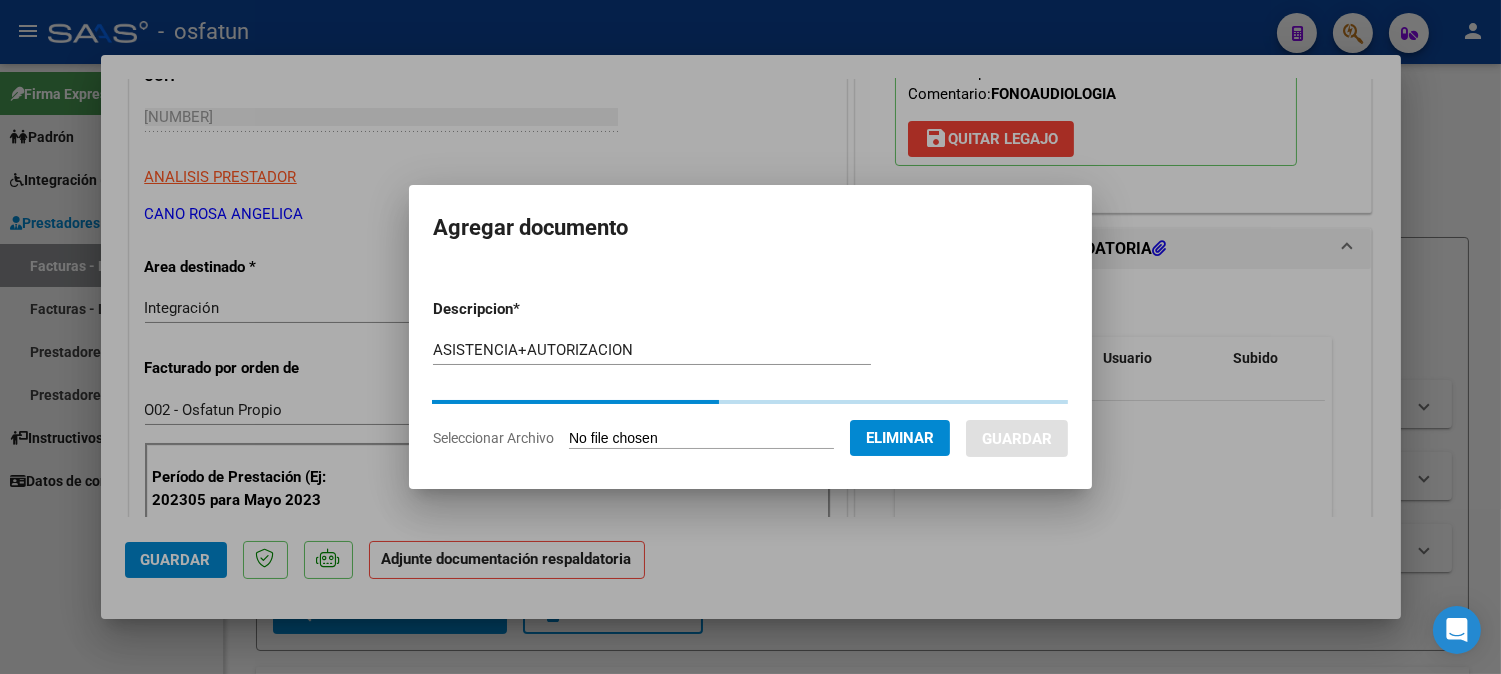 click at bounding box center [750, 337] 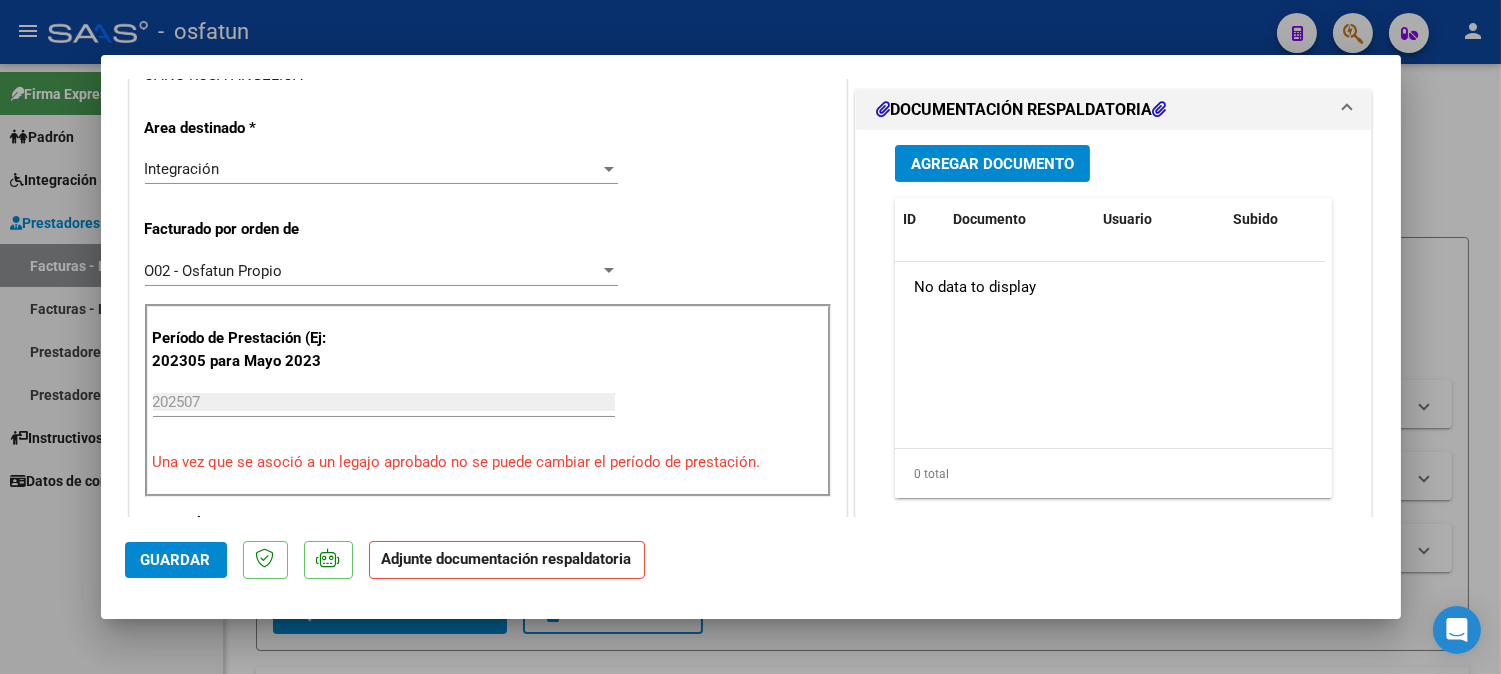 scroll, scrollTop: 333, scrollLeft: 0, axis: vertical 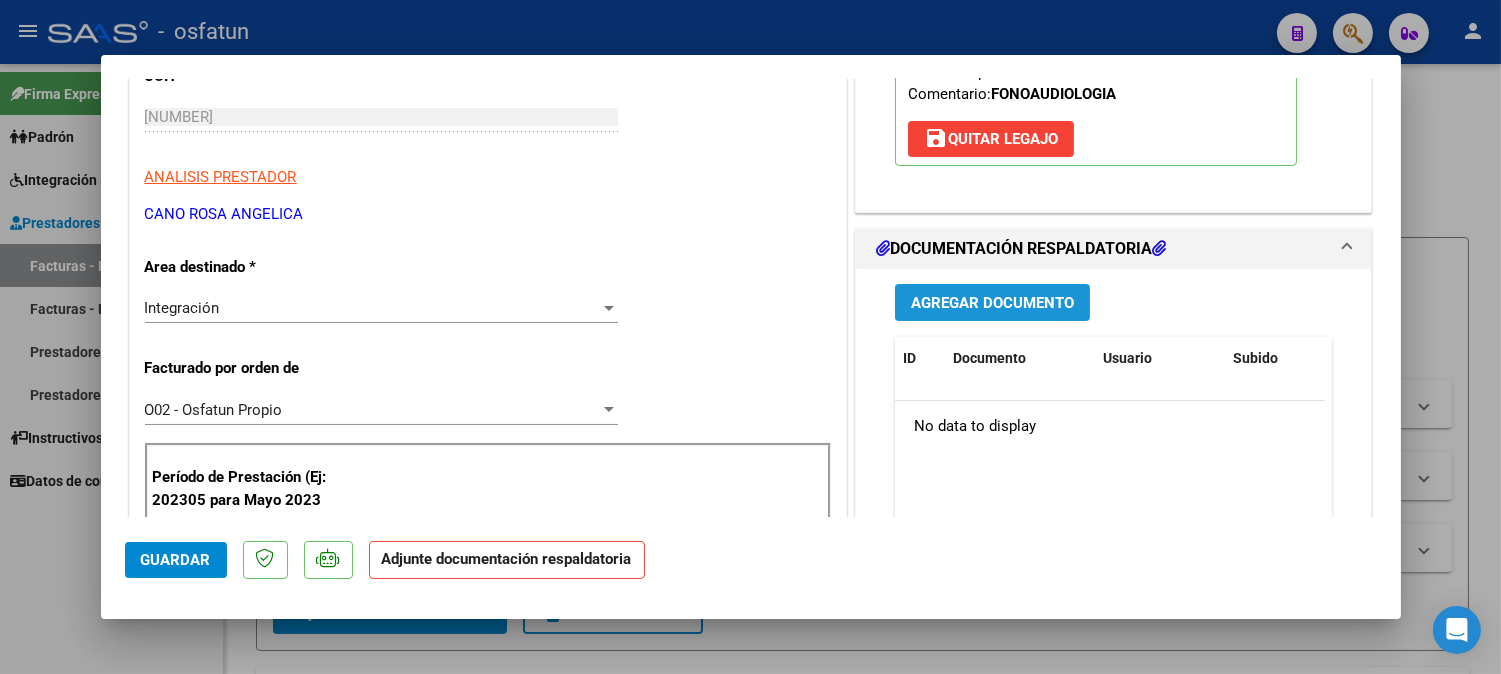 click on "Agregar Documento" at bounding box center [992, 302] 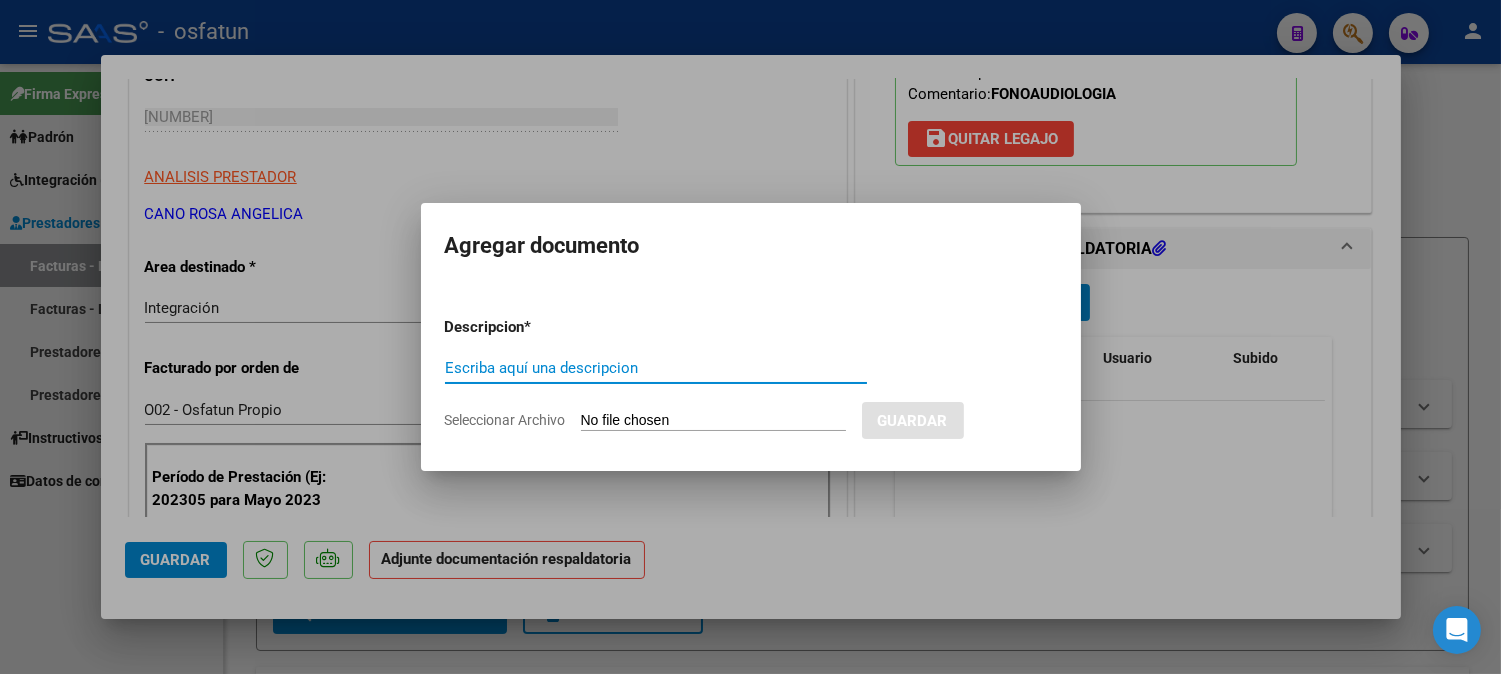click on "Escriba aquí una descripcion" at bounding box center (656, 368) 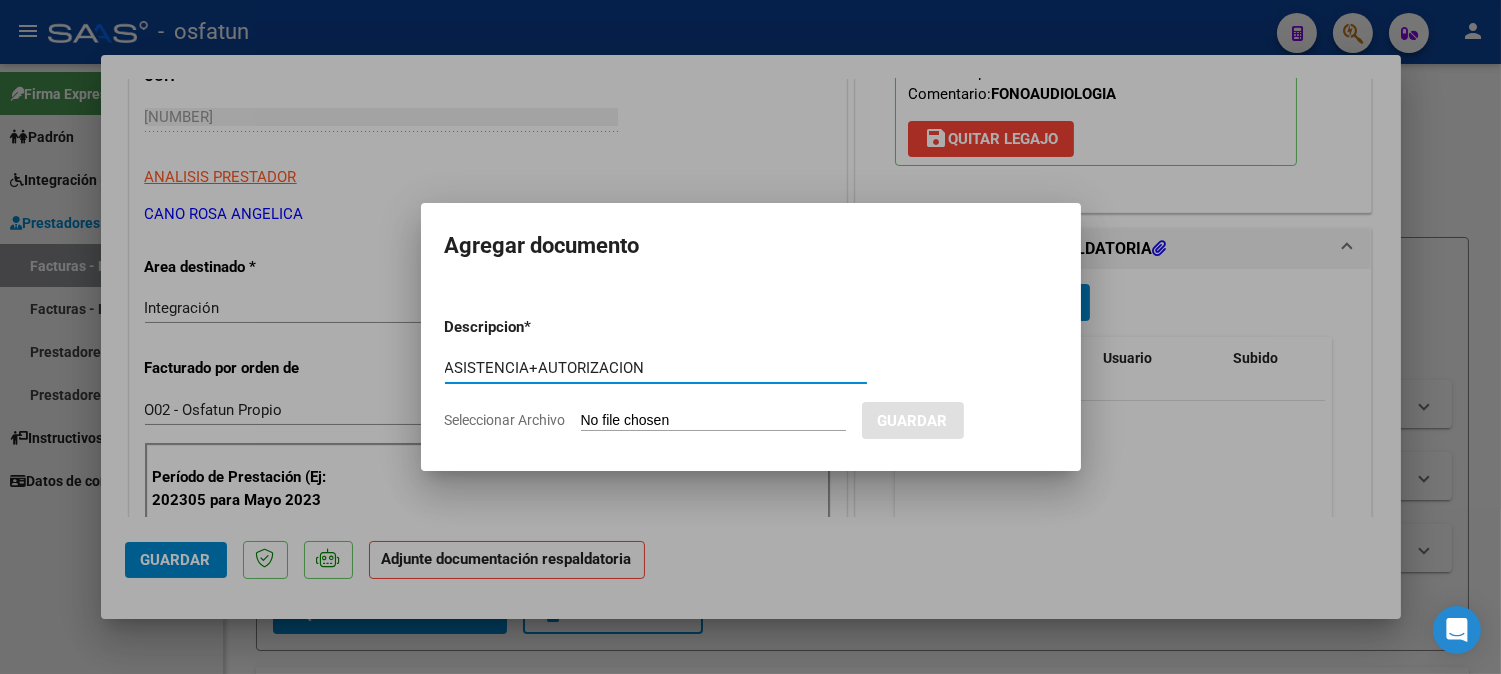 type on "ASISTENCIA+AUTORIZACION" 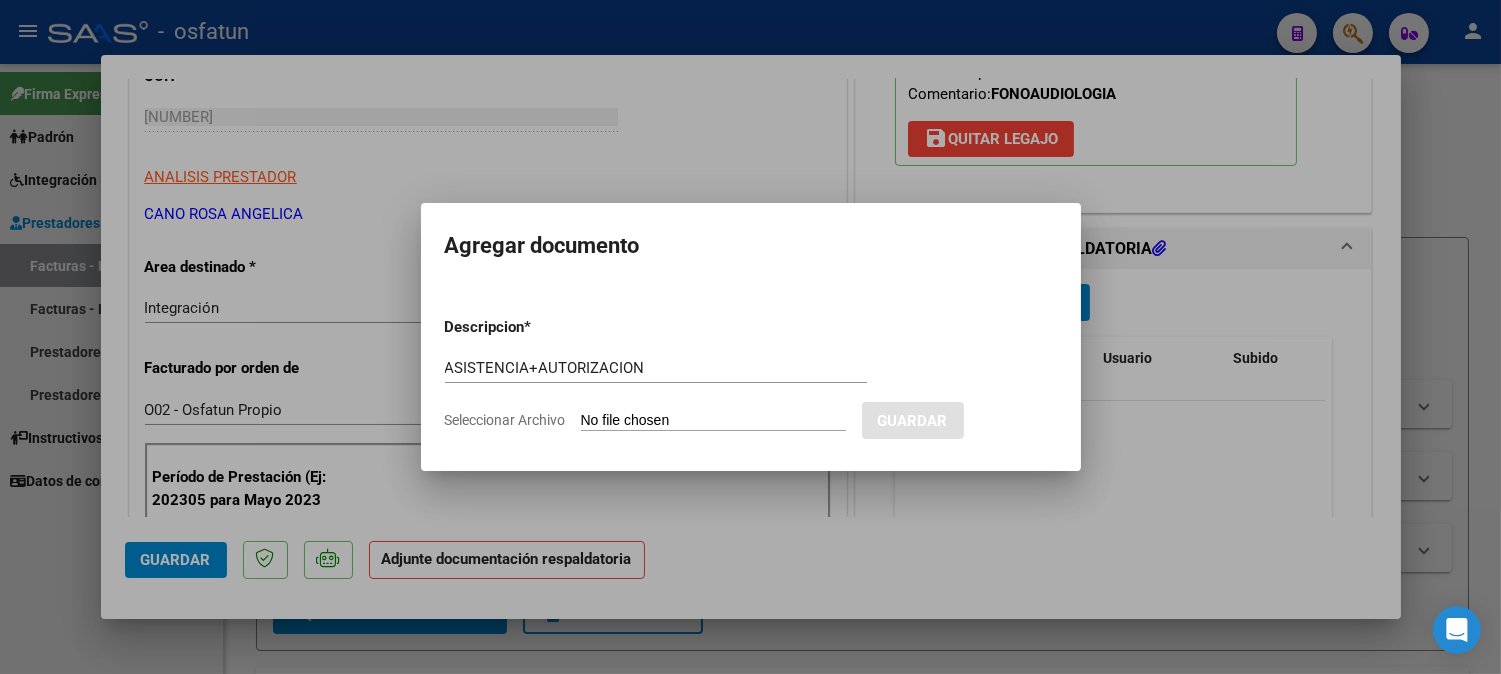 type on "C:\fakepath\ASIST+AUT FONO.pdf" 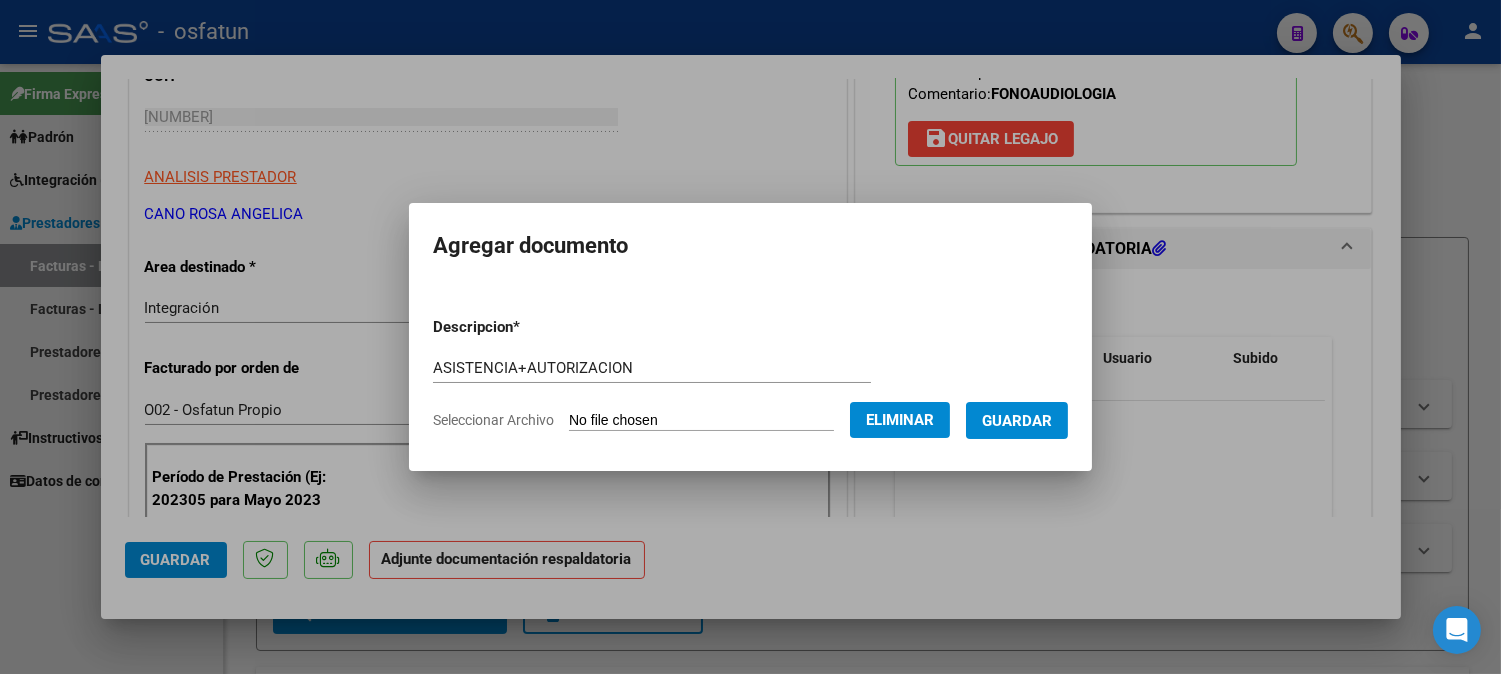 click on "Guardar" at bounding box center [1017, 421] 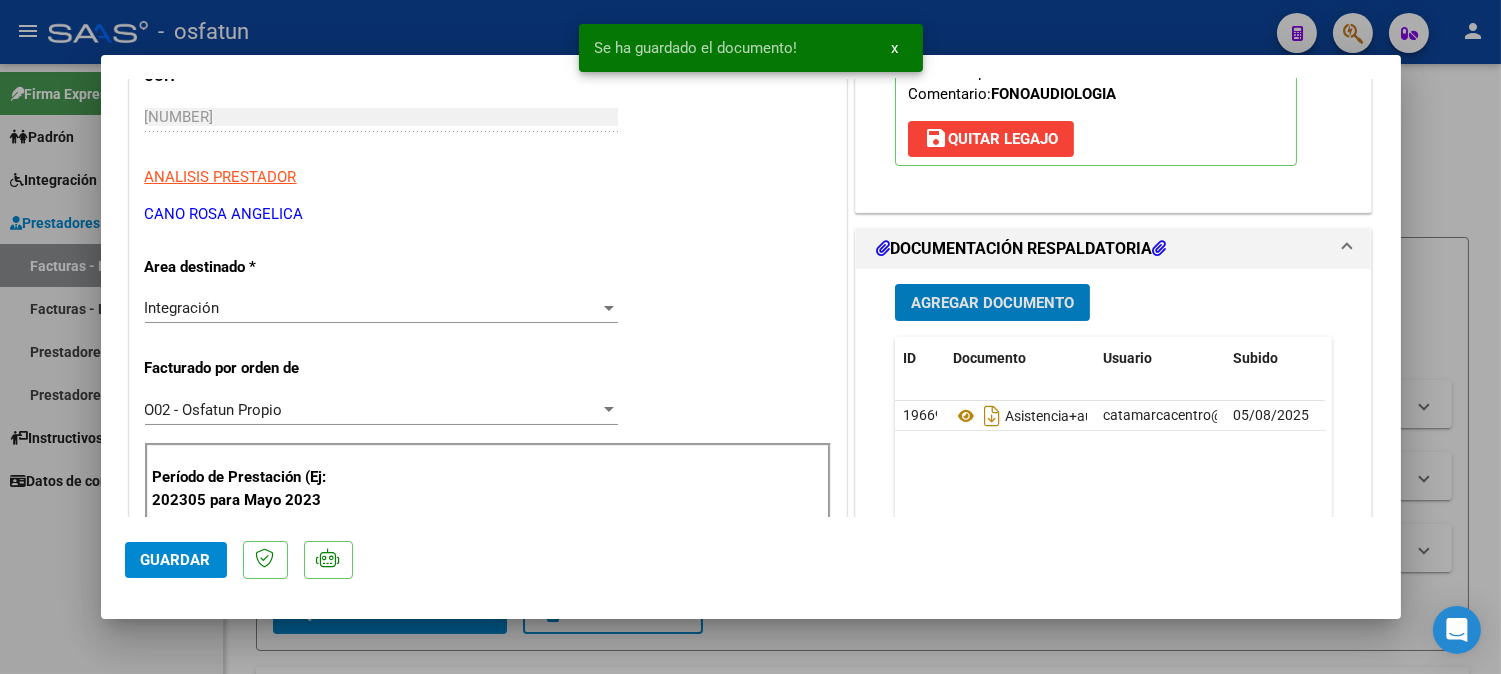 click on "Guardar" 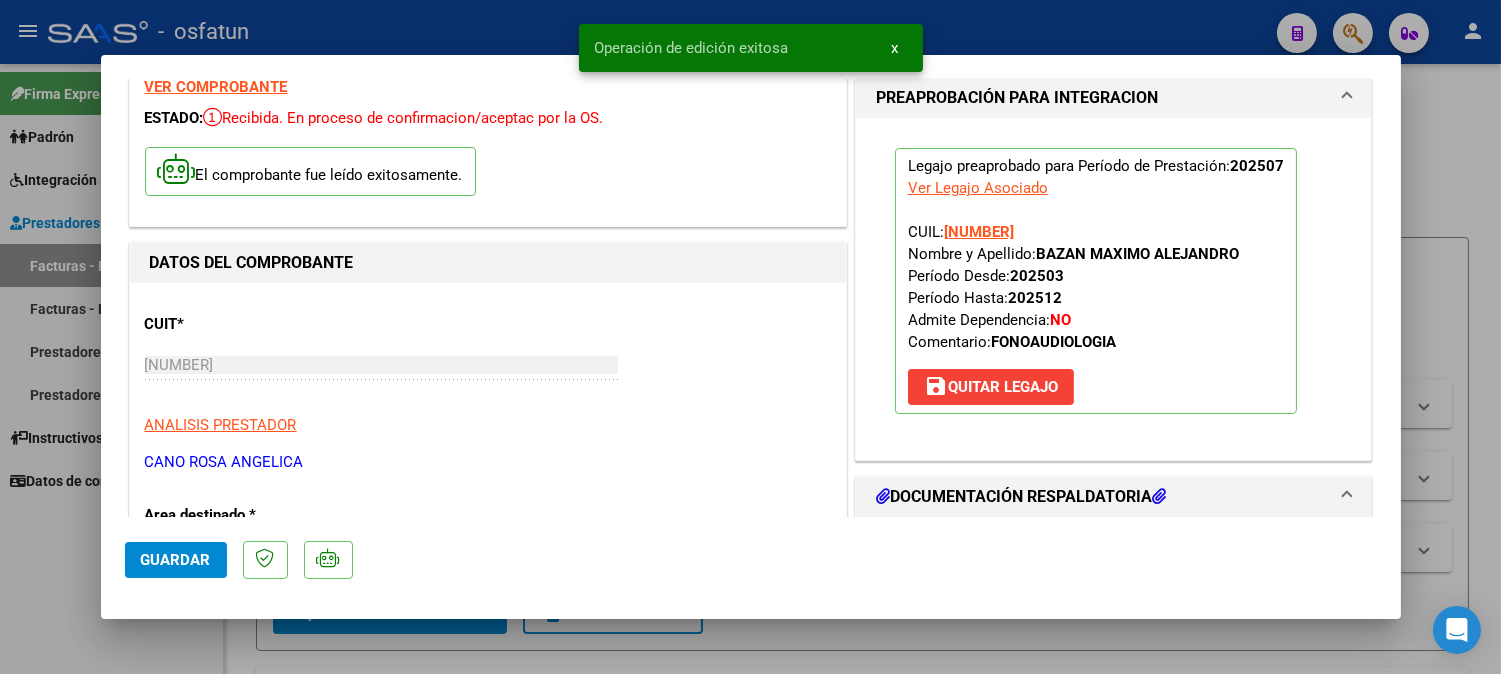 scroll, scrollTop: 0, scrollLeft: 0, axis: both 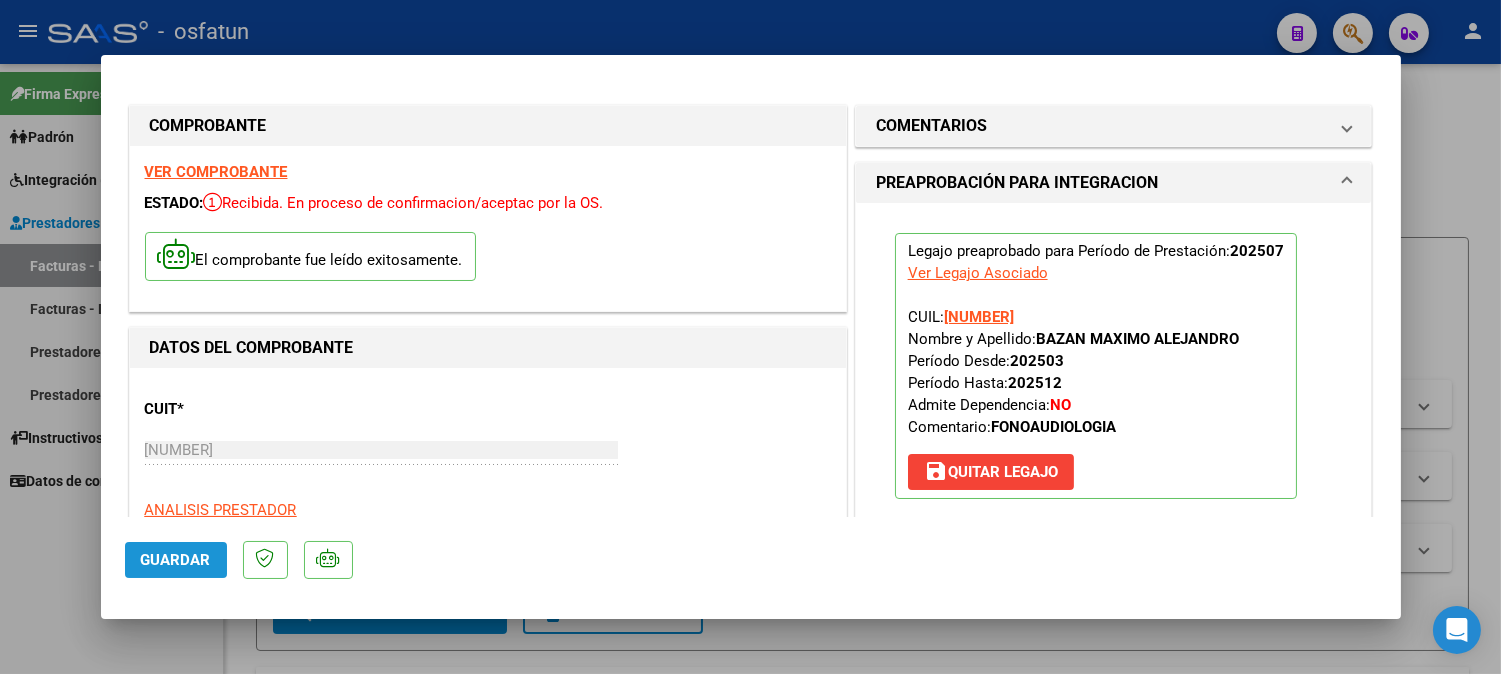 drag, startPoint x: 168, startPoint y: 550, endPoint x: 174, endPoint y: 560, distance: 11.661903 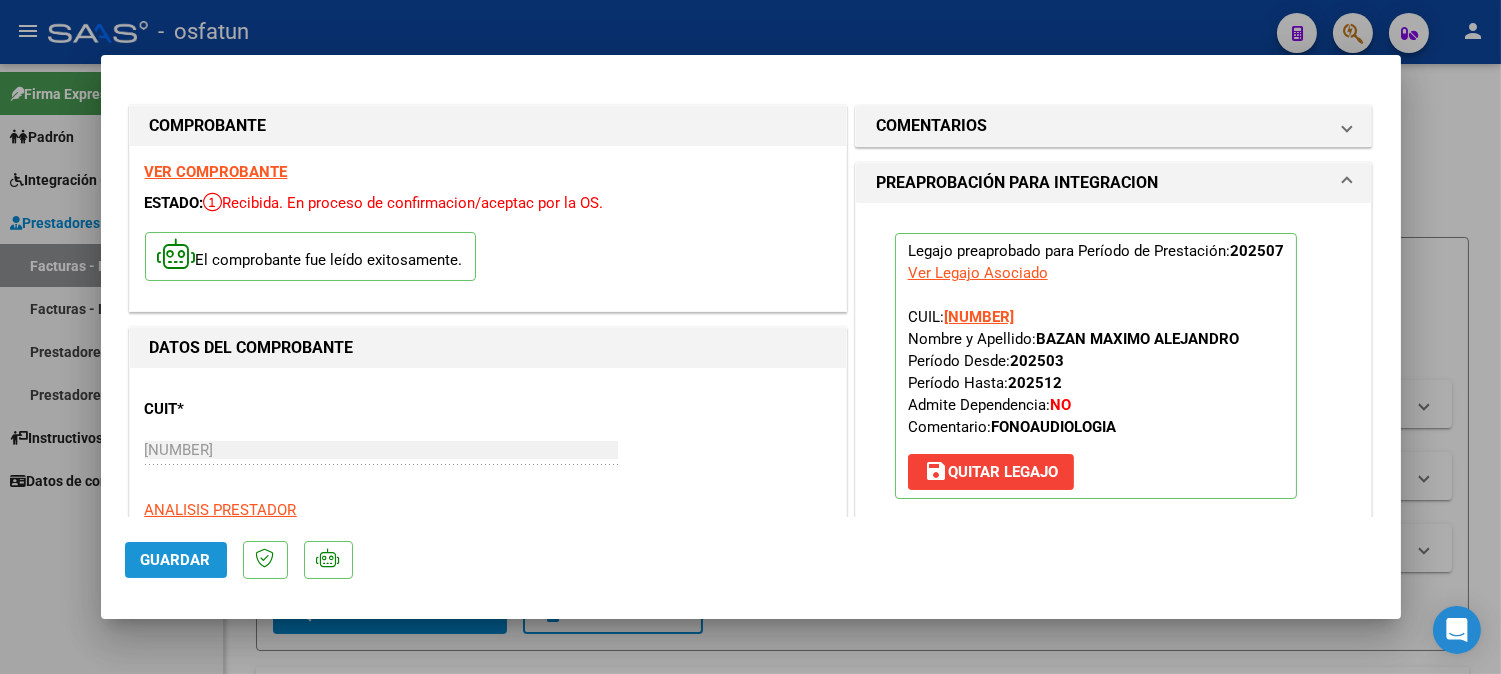 click on "Guardar" 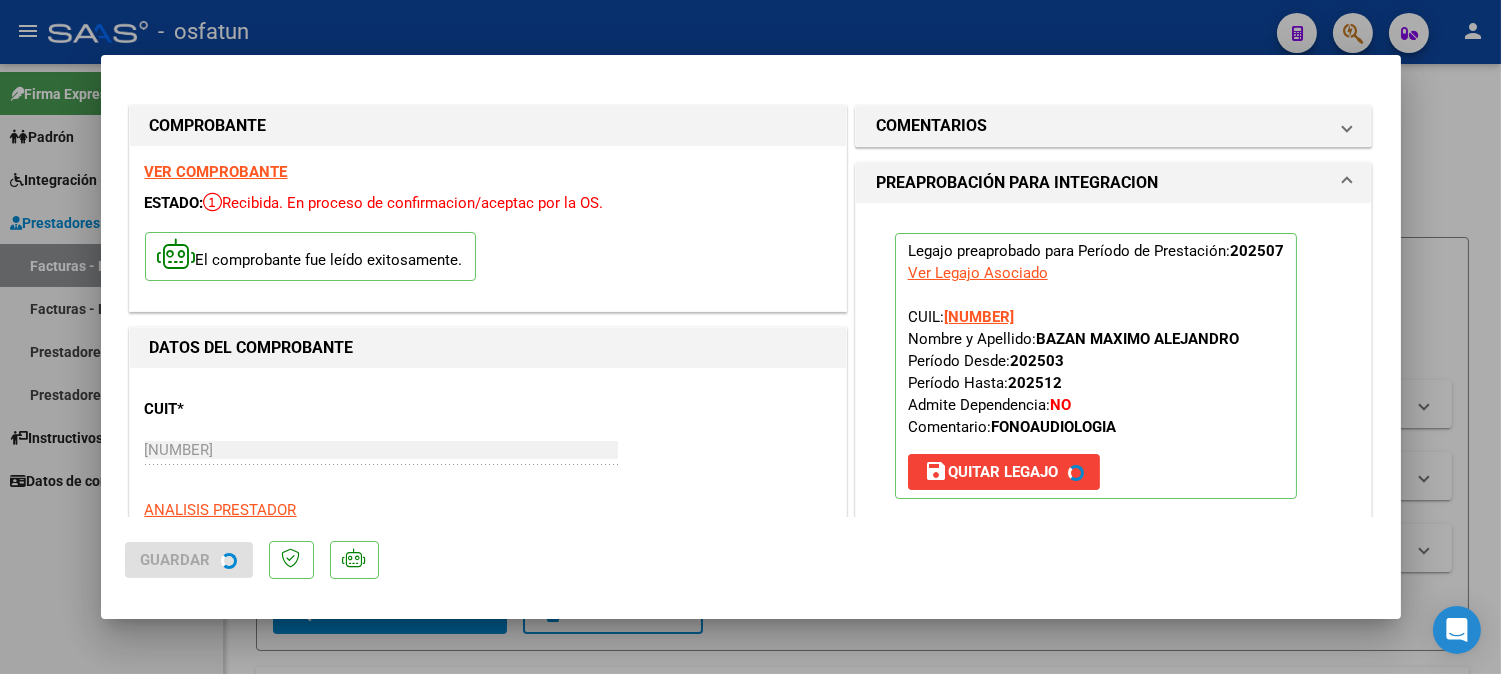 drag, startPoint x: 1453, startPoint y: 137, endPoint x: 1190, endPoint y: 25, distance: 285.85486 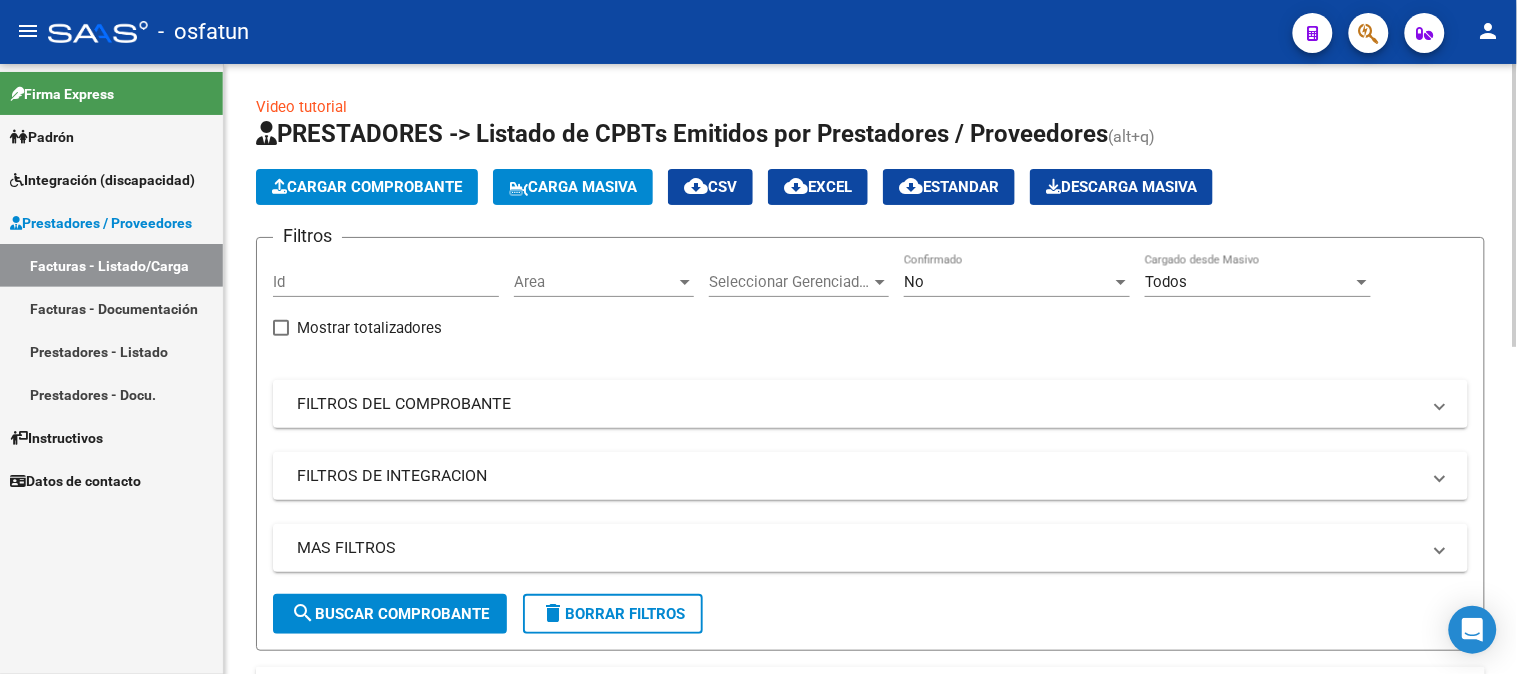 click on "Cargar Comprobante" 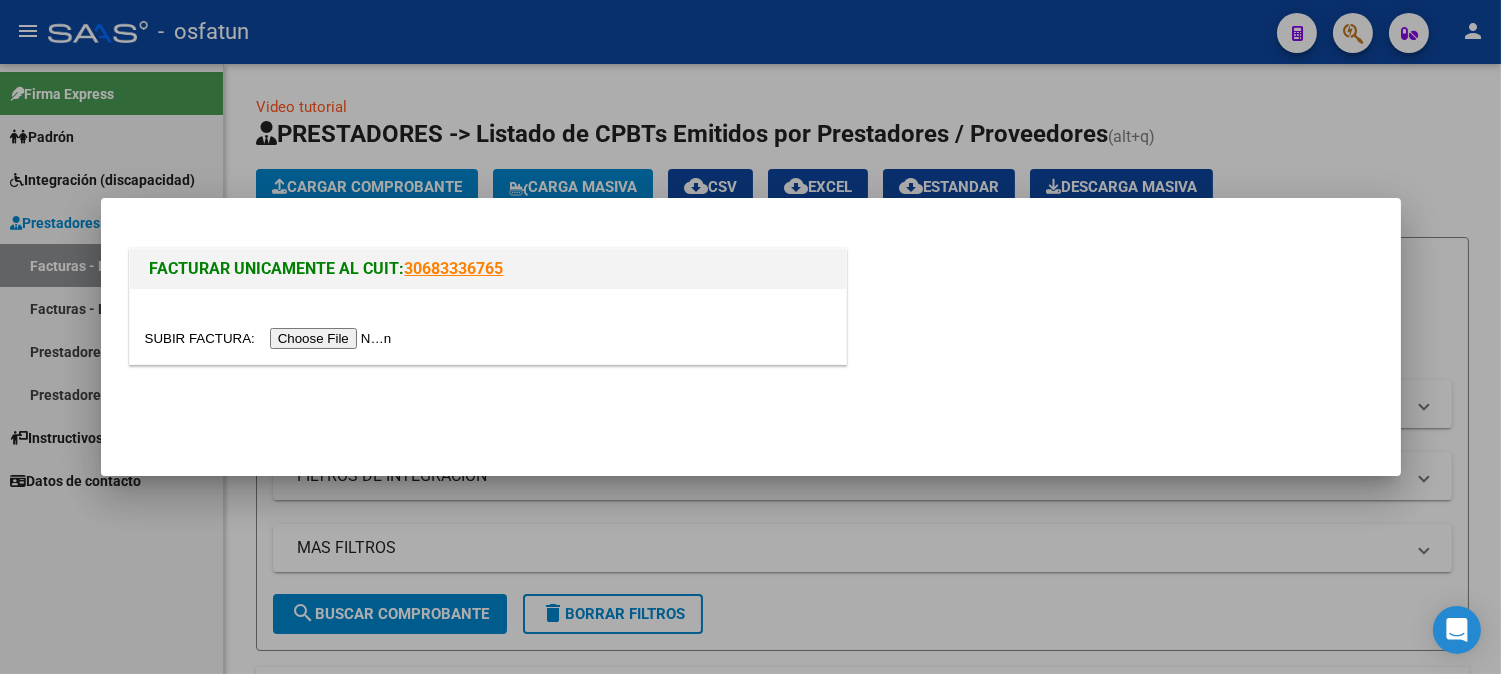 click at bounding box center (488, 326) 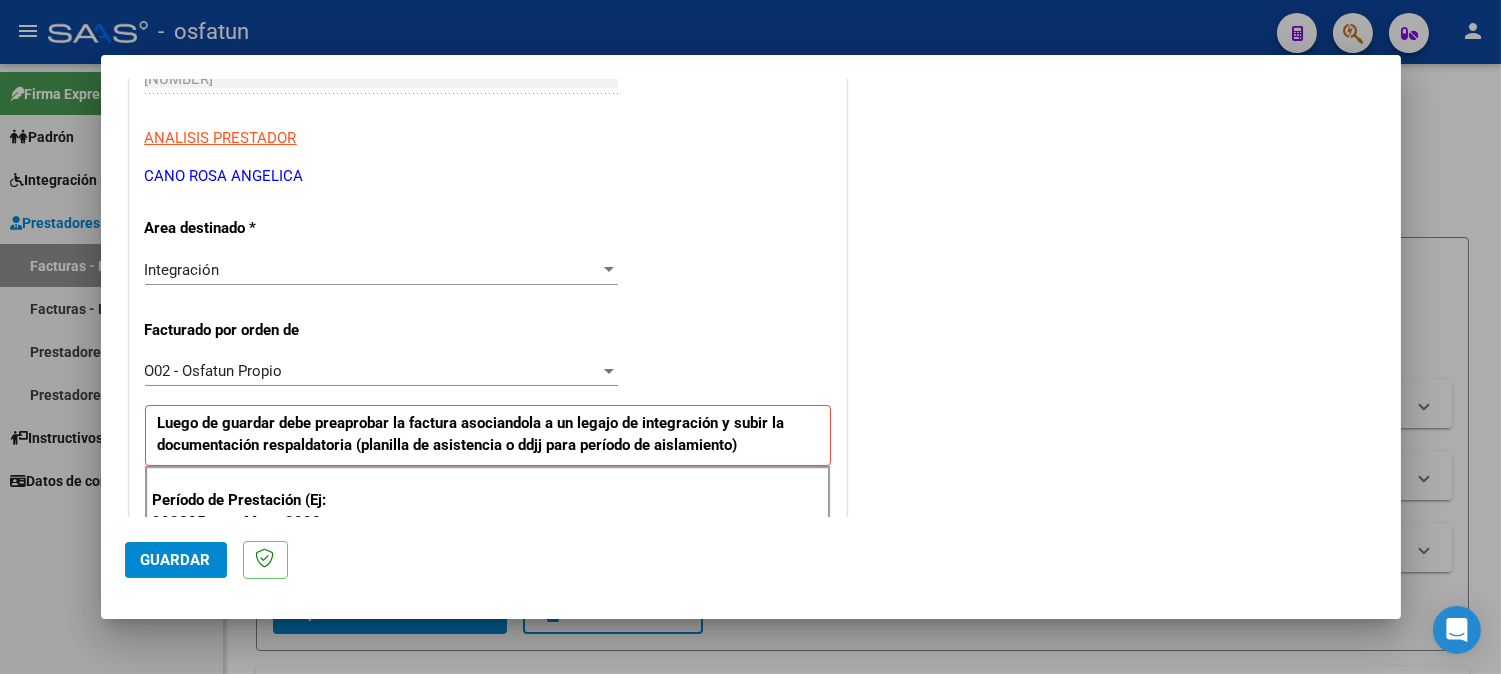 scroll, scrollTop: 555, scrollLeft: 0, axis: vertical 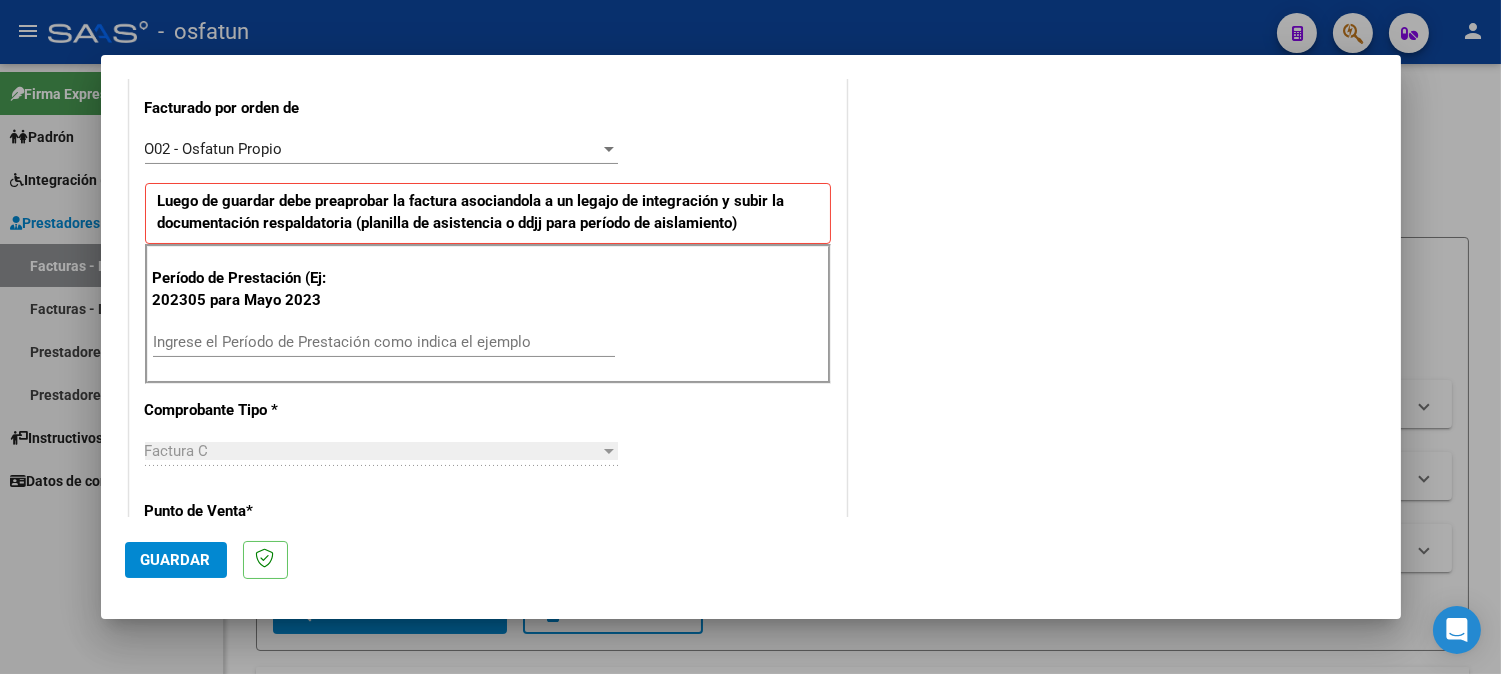 click on "Ingrese el Período de Prestación como indica el ejemplo" at bounding box center [384, 342] 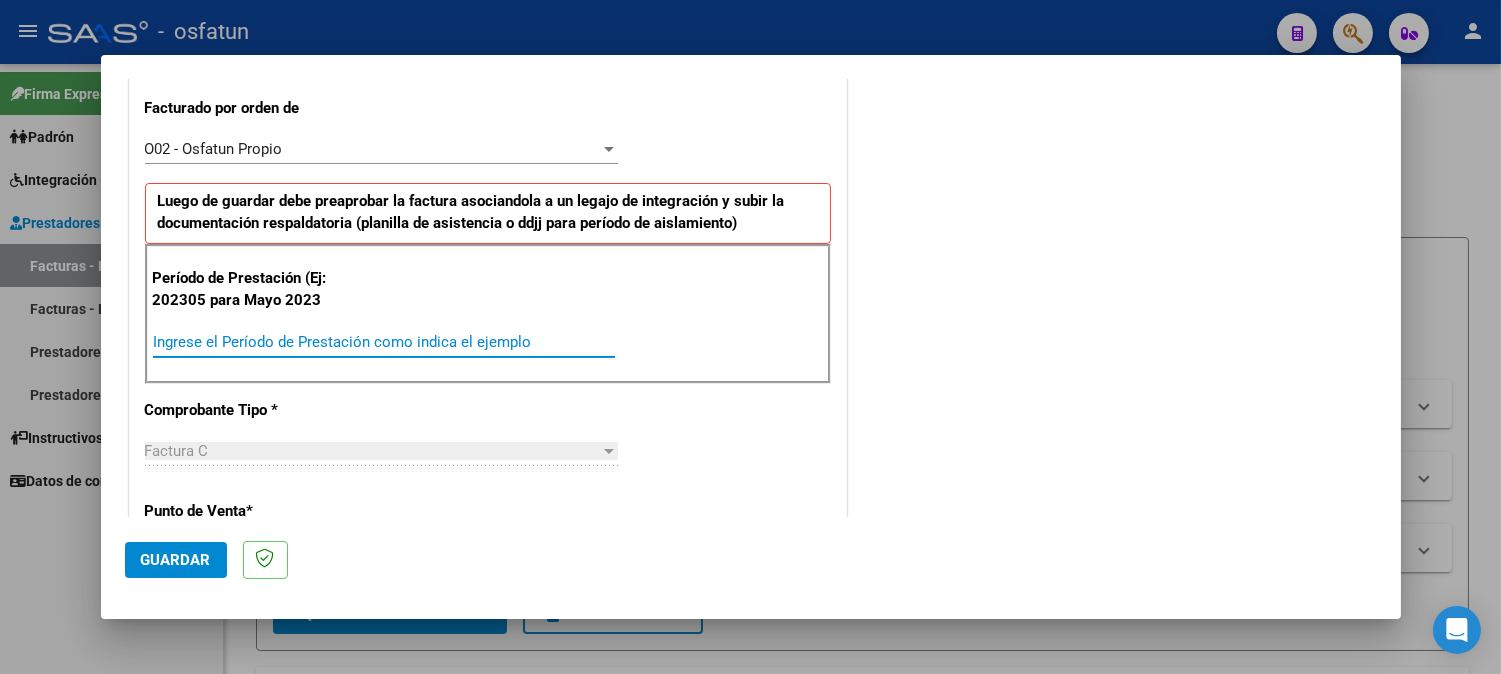 click on "Ingrese el Período de Prestación como indica el ejemplo" at bounding box center [384, 342] 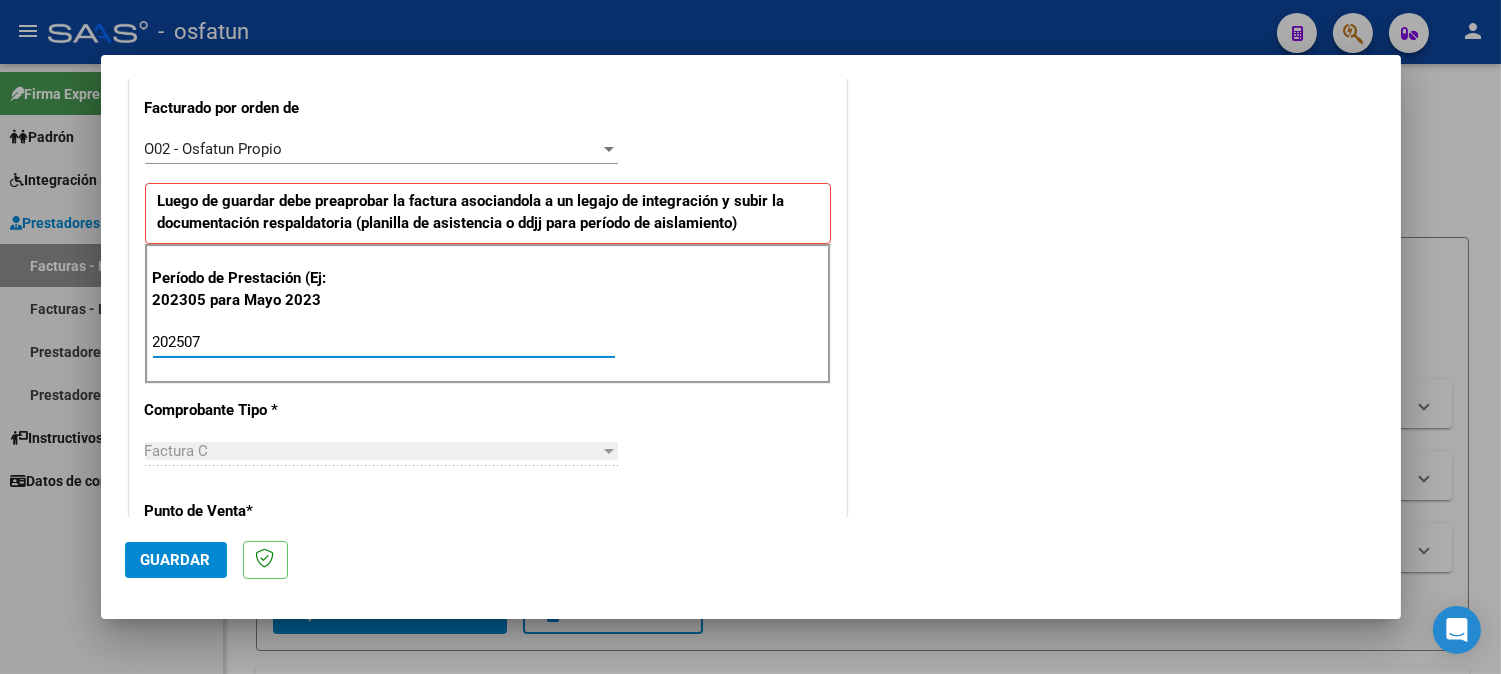 type on "202507" 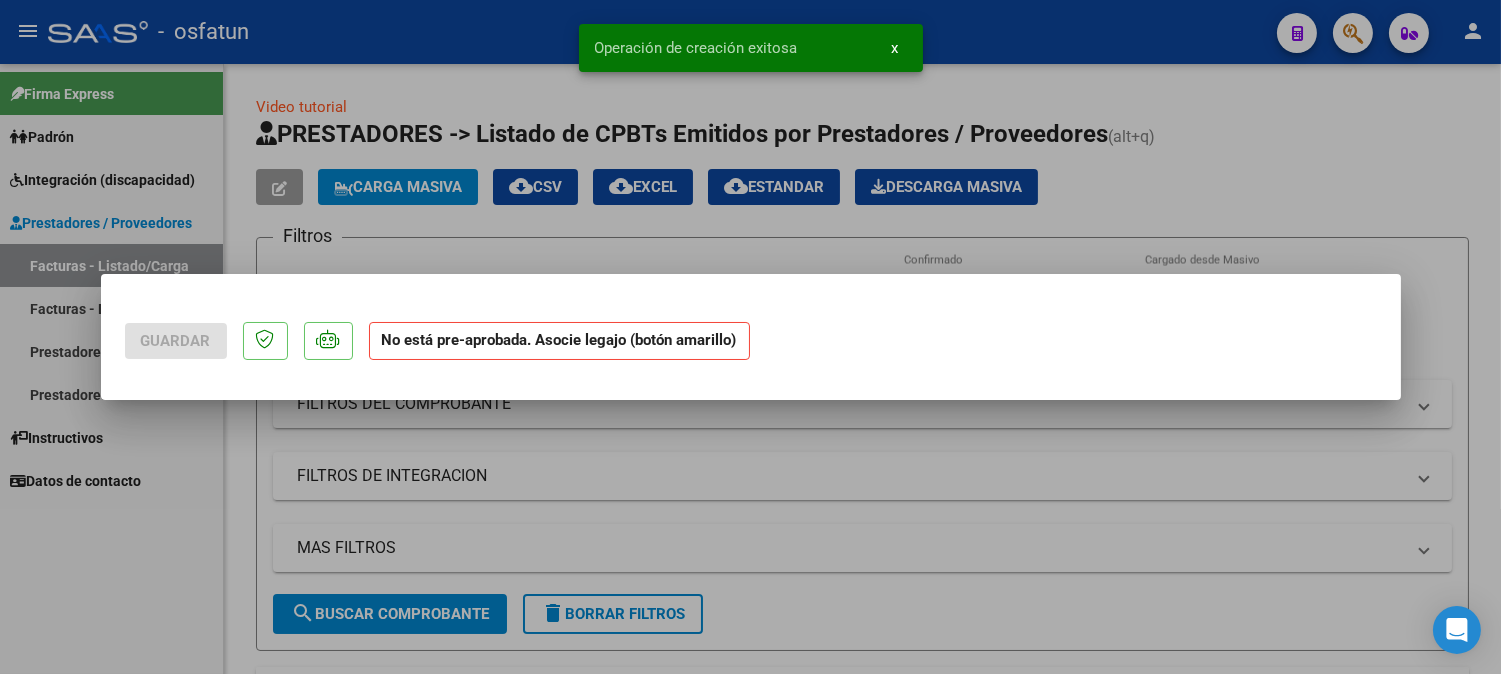 scroll, scrollTop: 0, scrollLeft: 0, axis: both 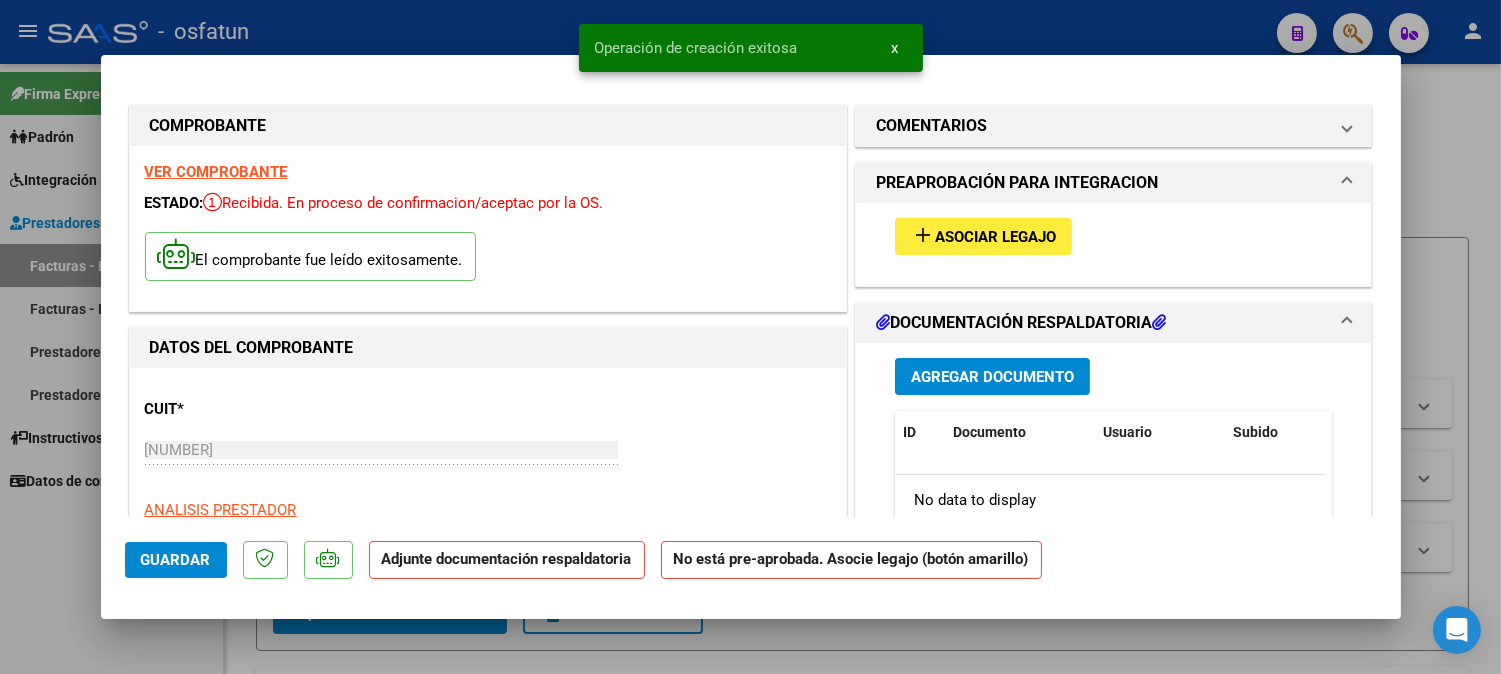 click on "Asociar Legajo" at bounding box center [995, 237] 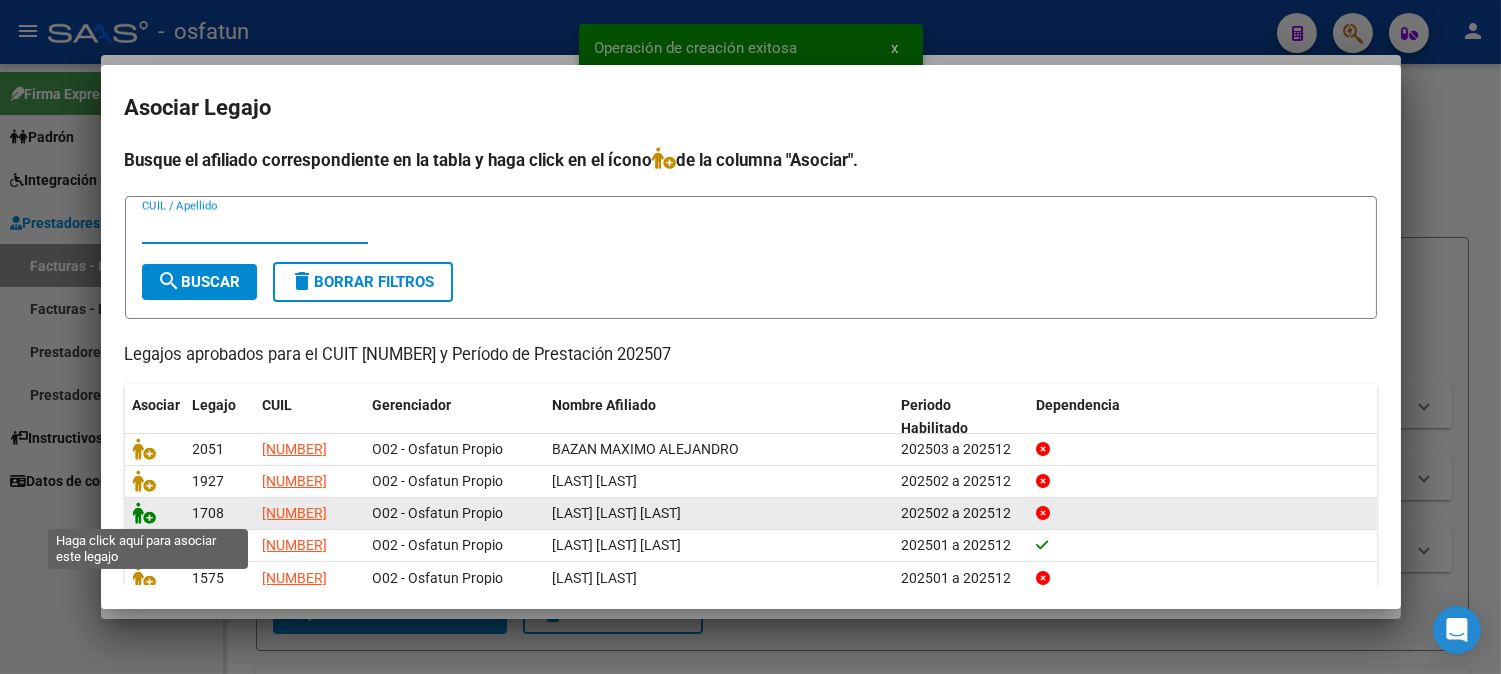 click 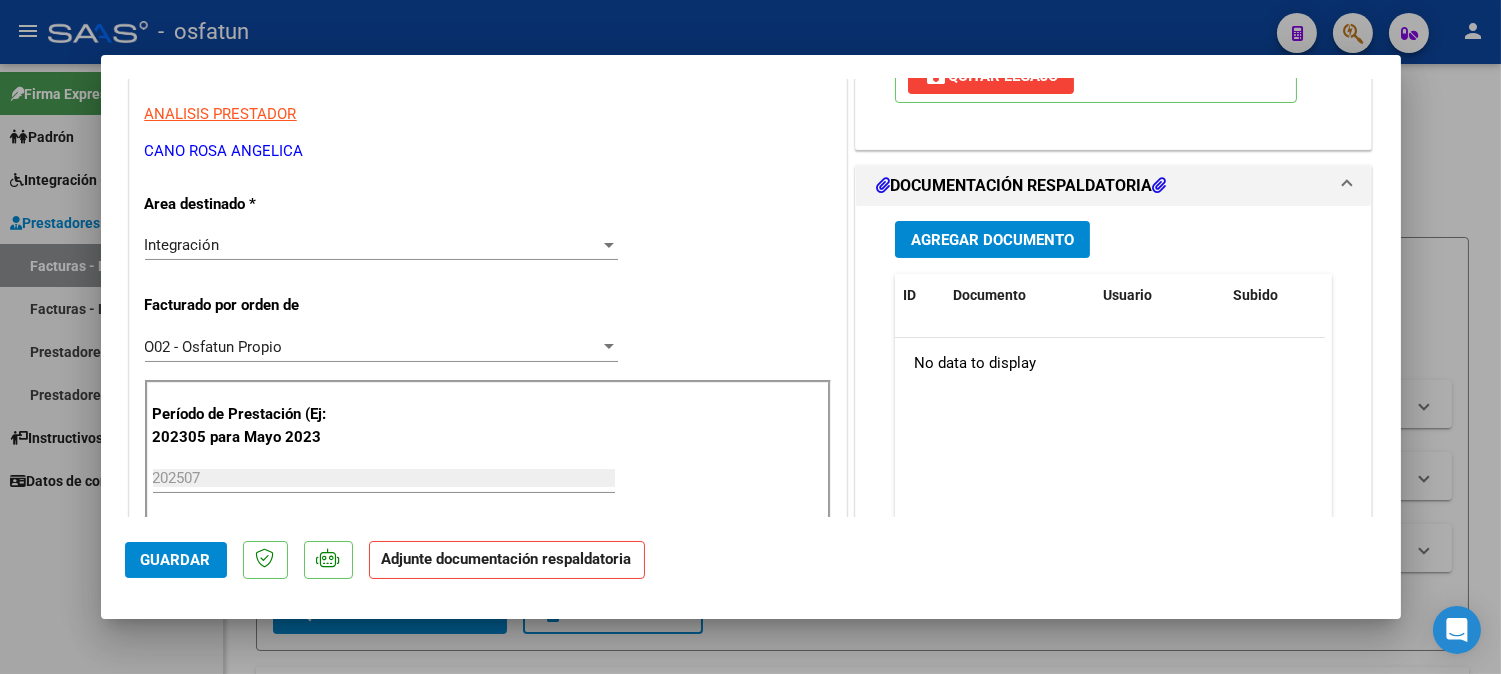 scroll, scrollTop: 444, scrollLeft: 0, axis: vertical 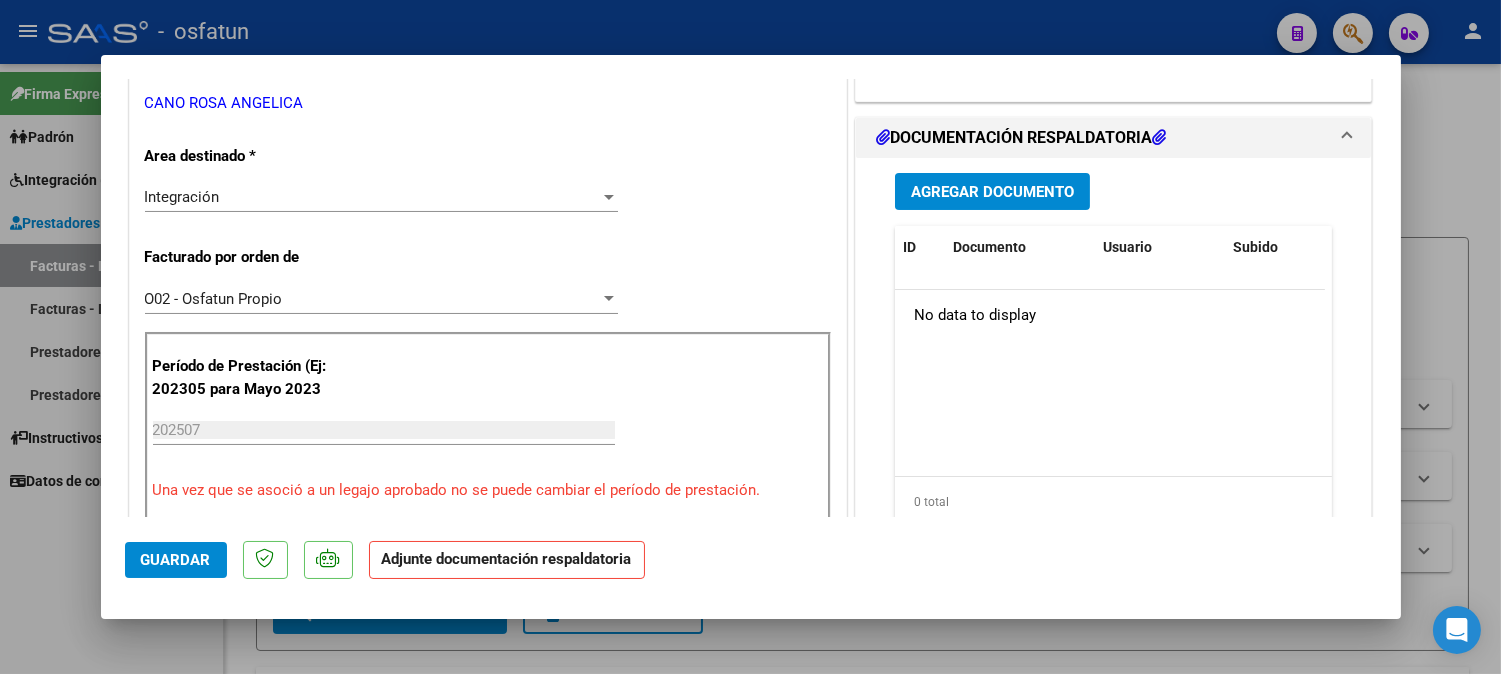 click on "Agregar Documento" at bounding box center [992, 192] 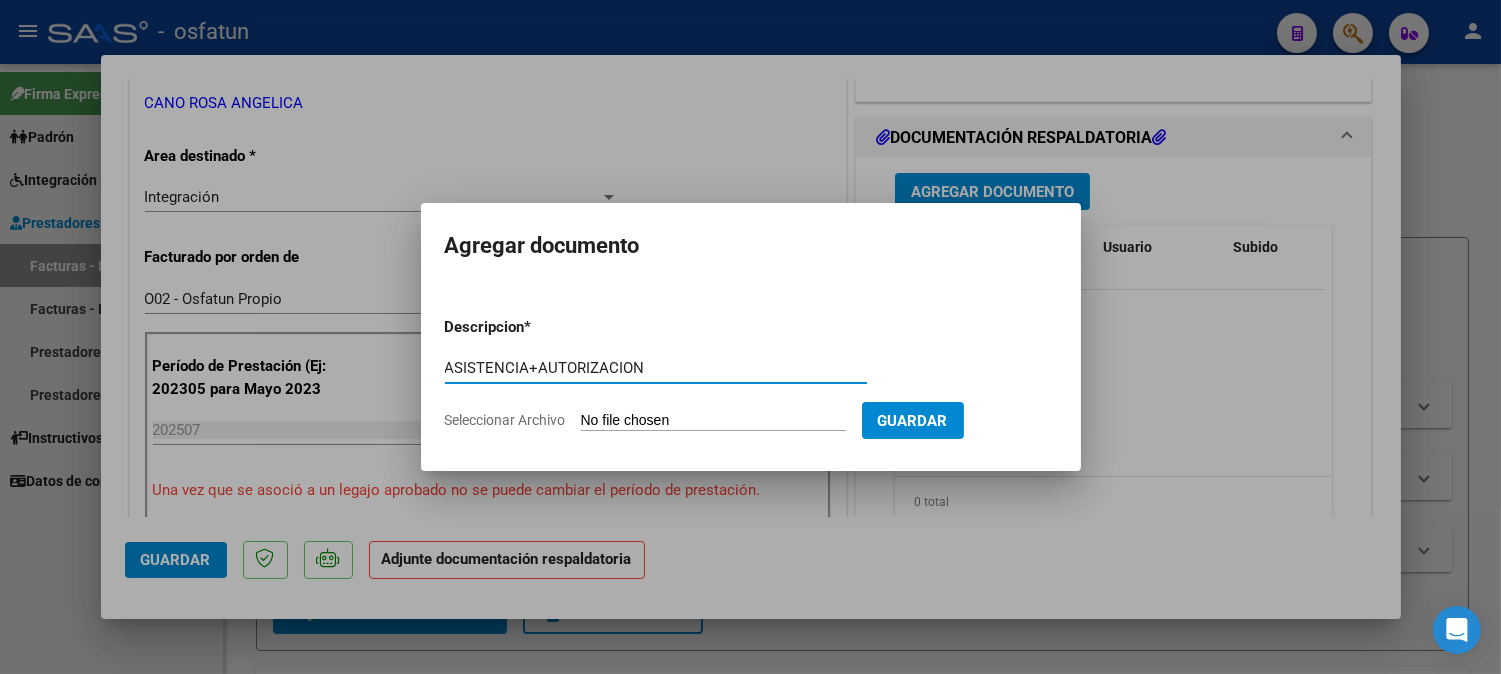 type on "ASISTENCIA+AUTORIZACION" 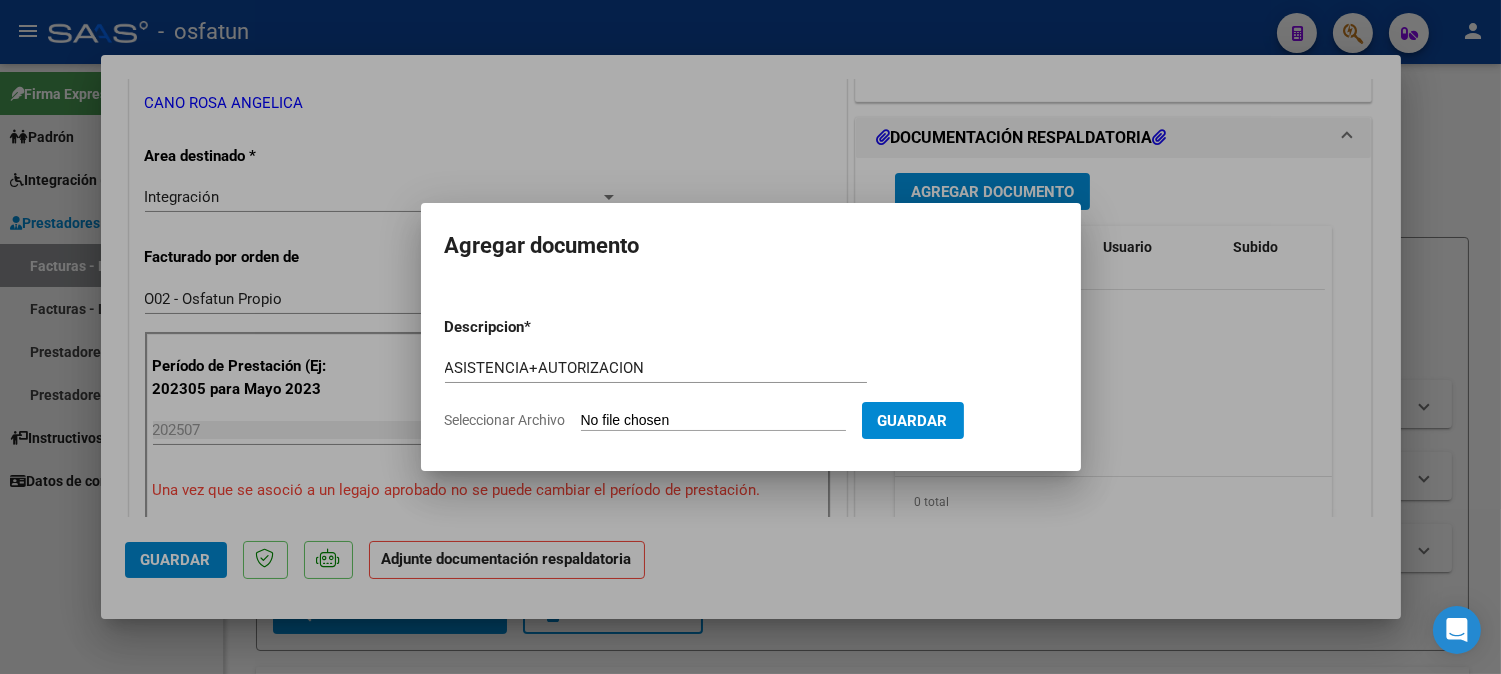 type on "C:\fakepath\ASIST+AUT FONO.pdf" 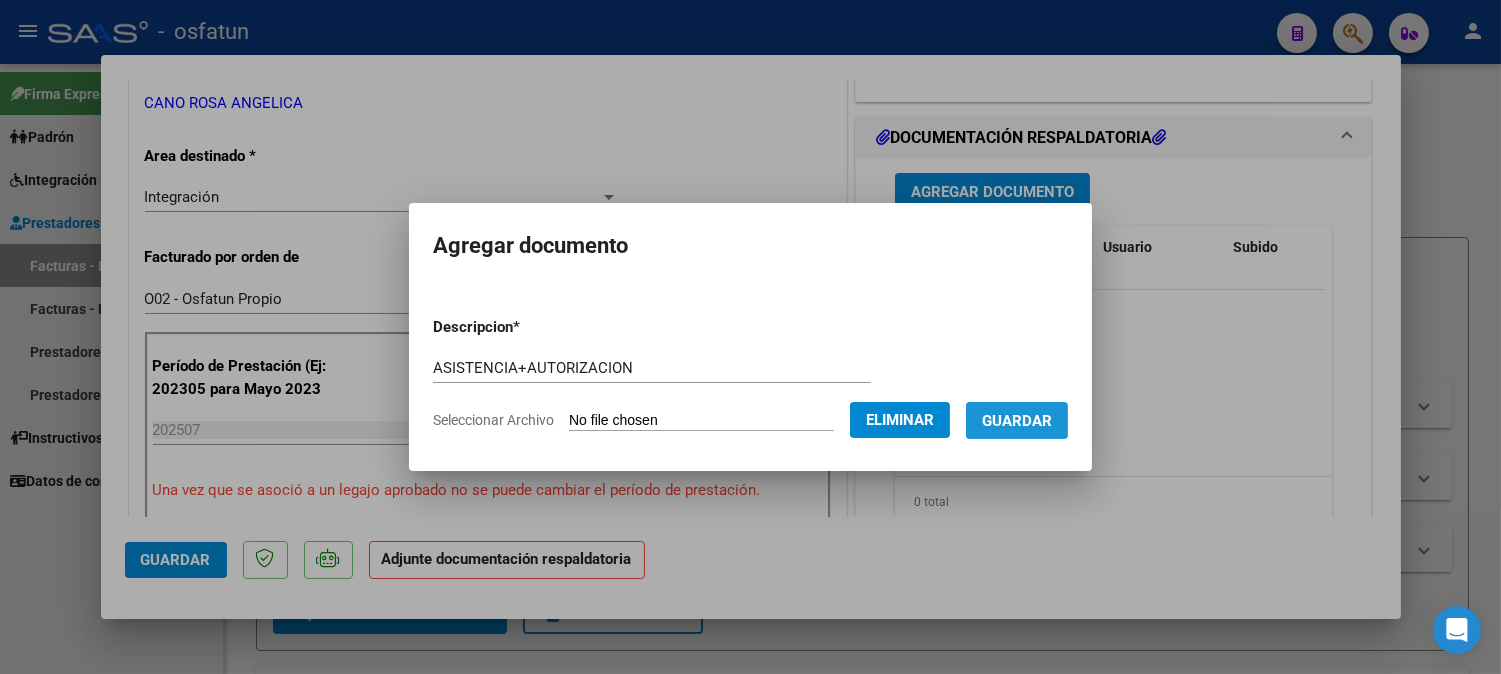 click on "Guardar" at bounding box center (1017, 421) 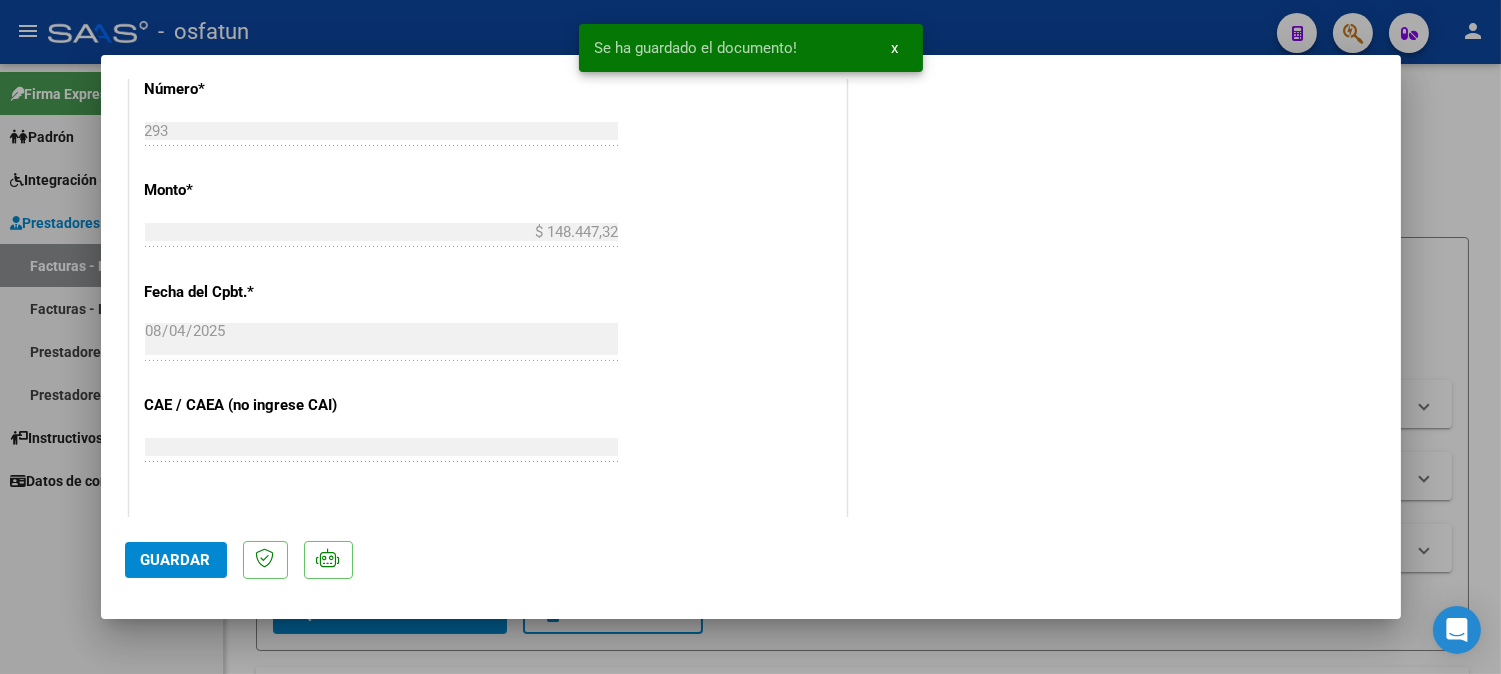scroll, scrollTop: 1111, scrollLeft: 0, axis: vertical 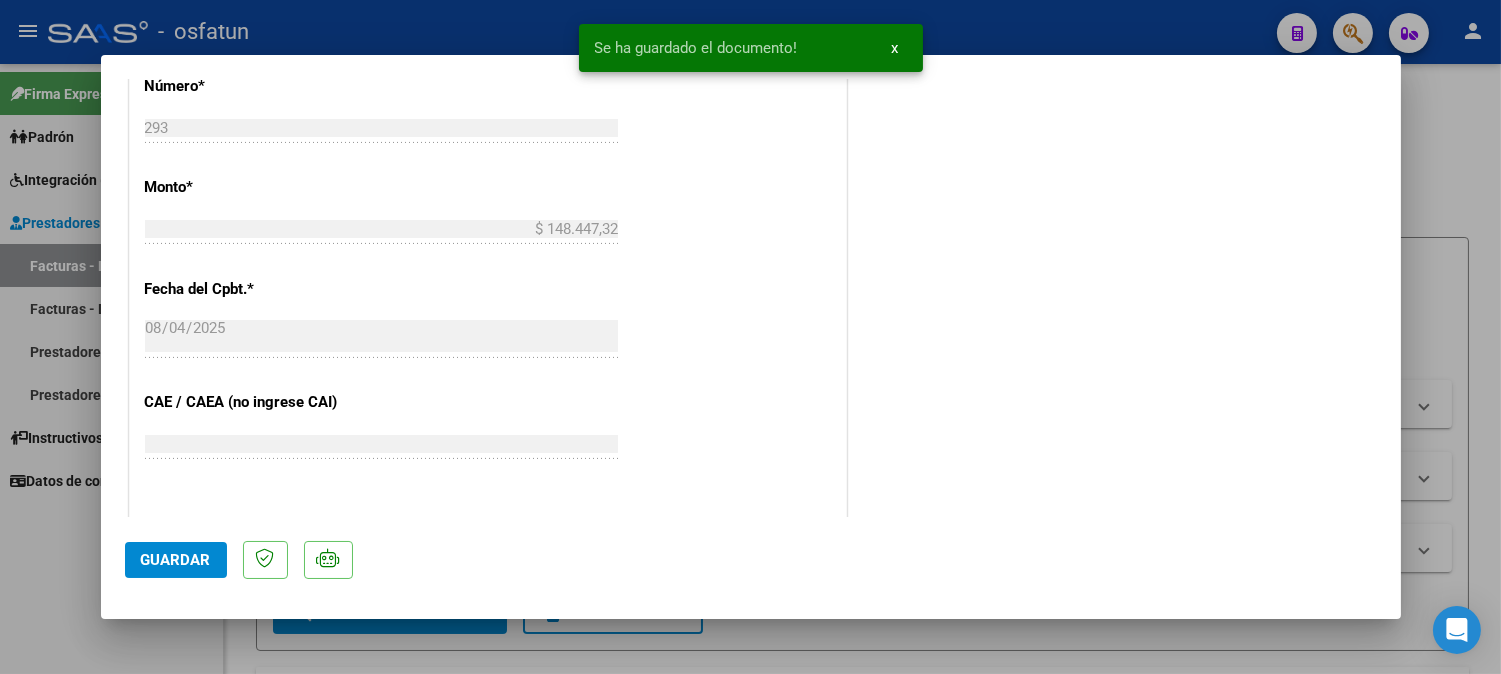 click on "Guardar" 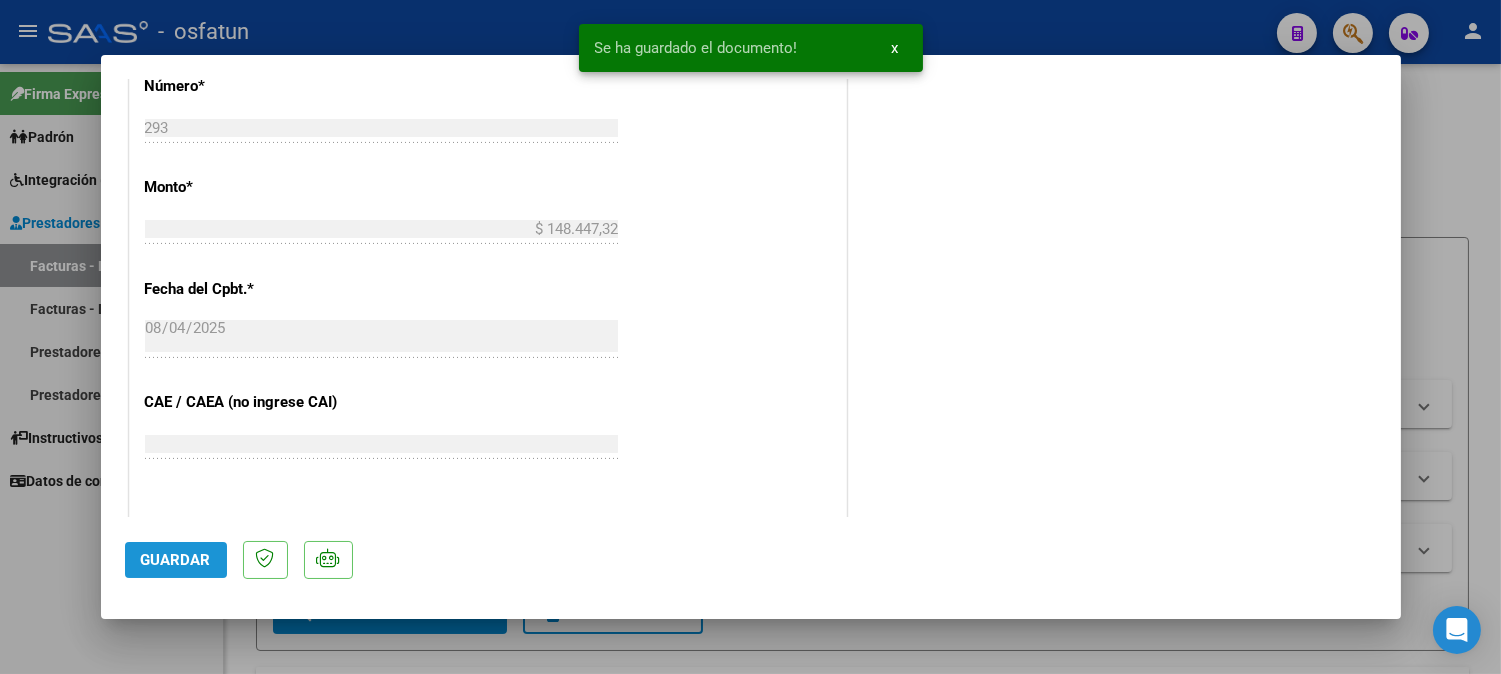 drag, startPoint x: 187, startPoint y: 567, endPoint x: 228, endPoint y: 463, distance: 111.78998 